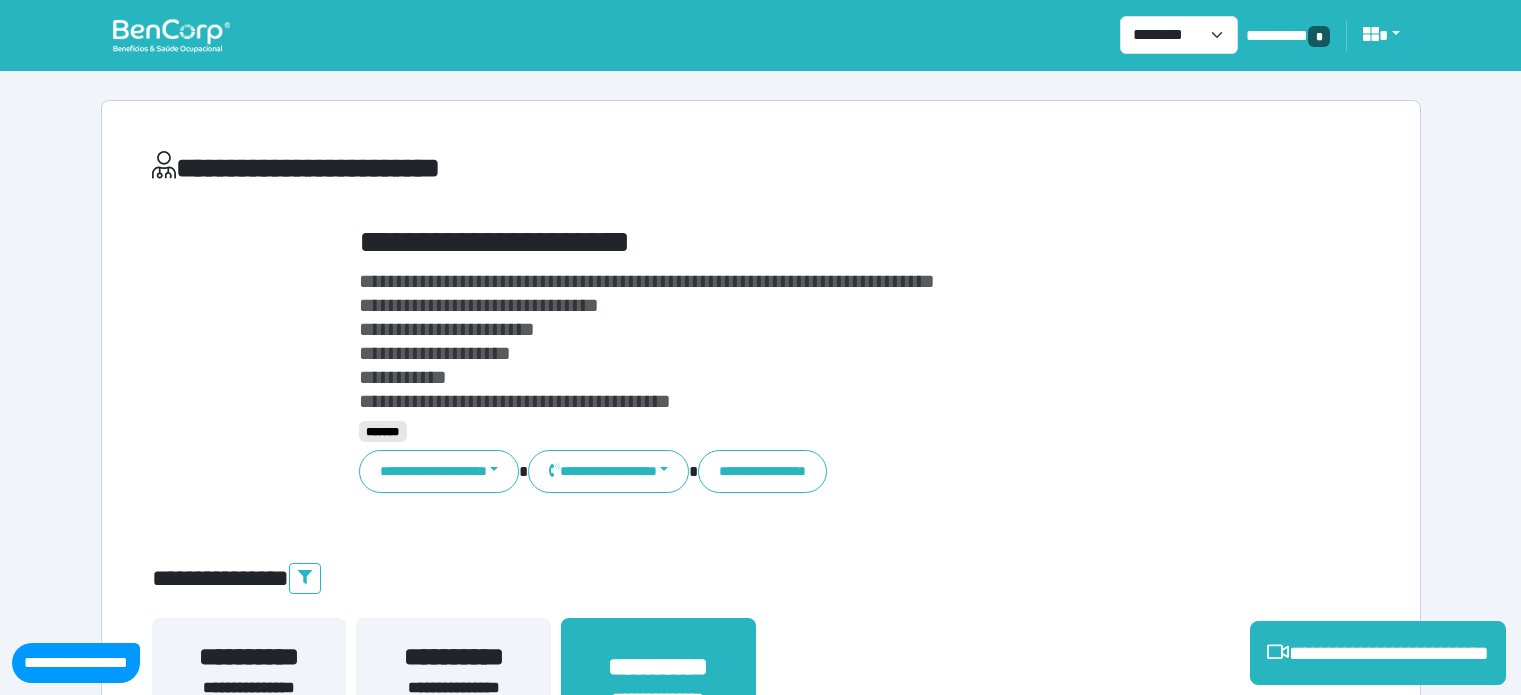 select on "**********" 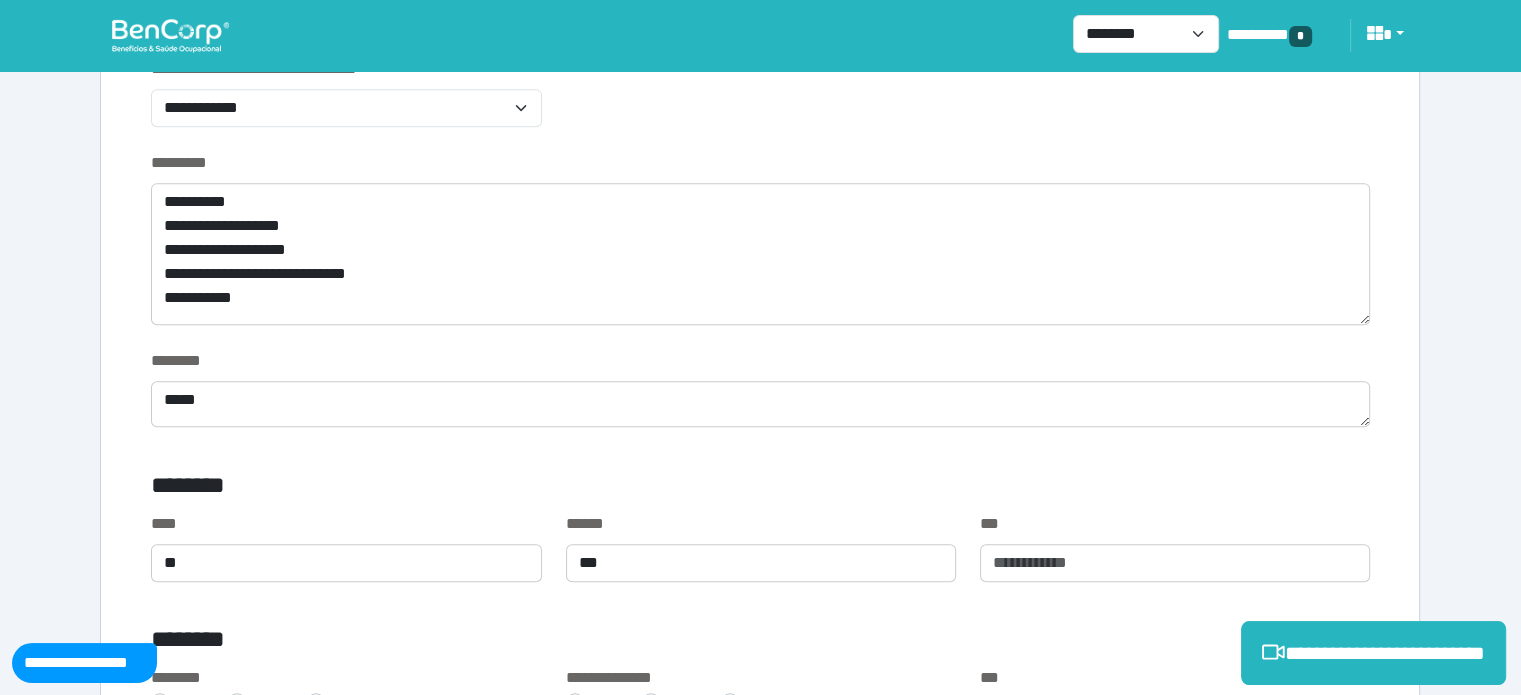 scroll, scrollTop: 944, scrollLeft: 0, axis: vertical 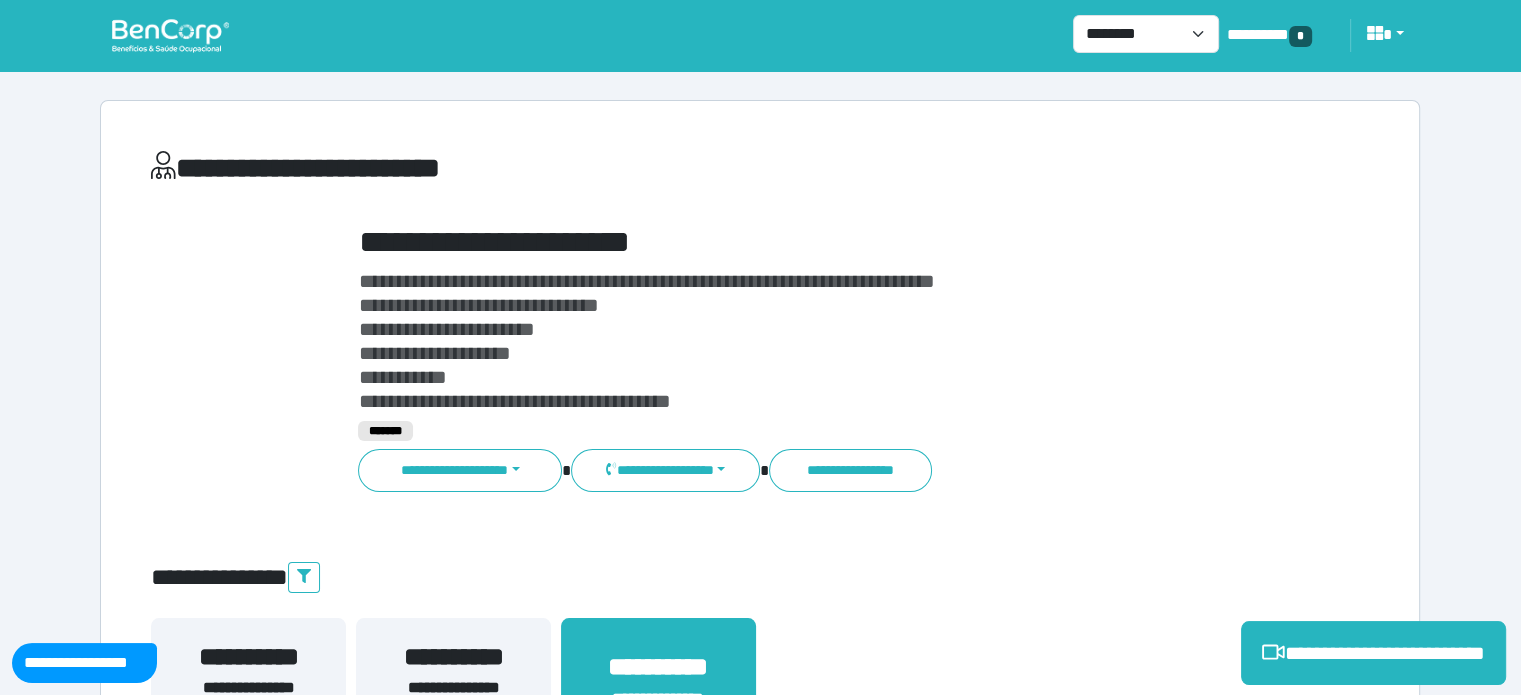 click on "**********" at bounding box center [812, 242] 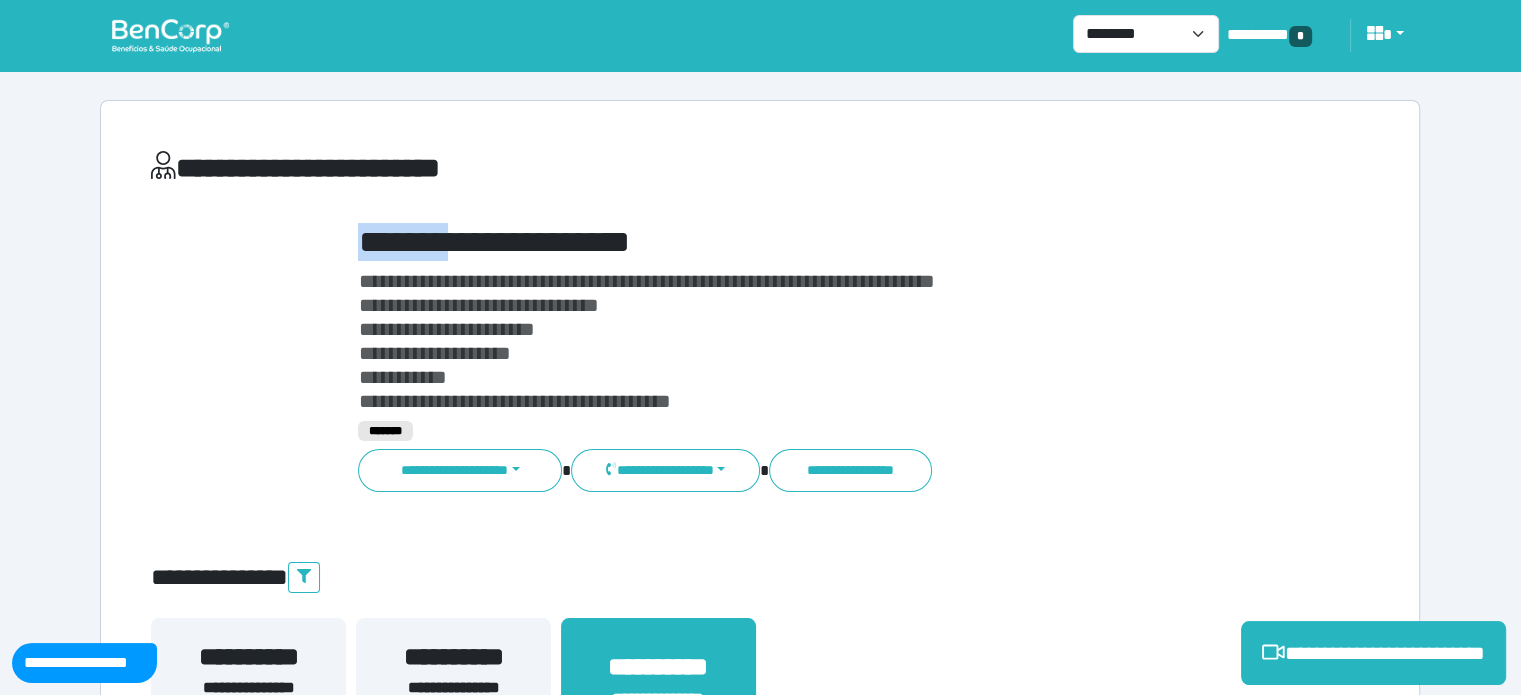 click on "**********" at bounding box center (812, 242) 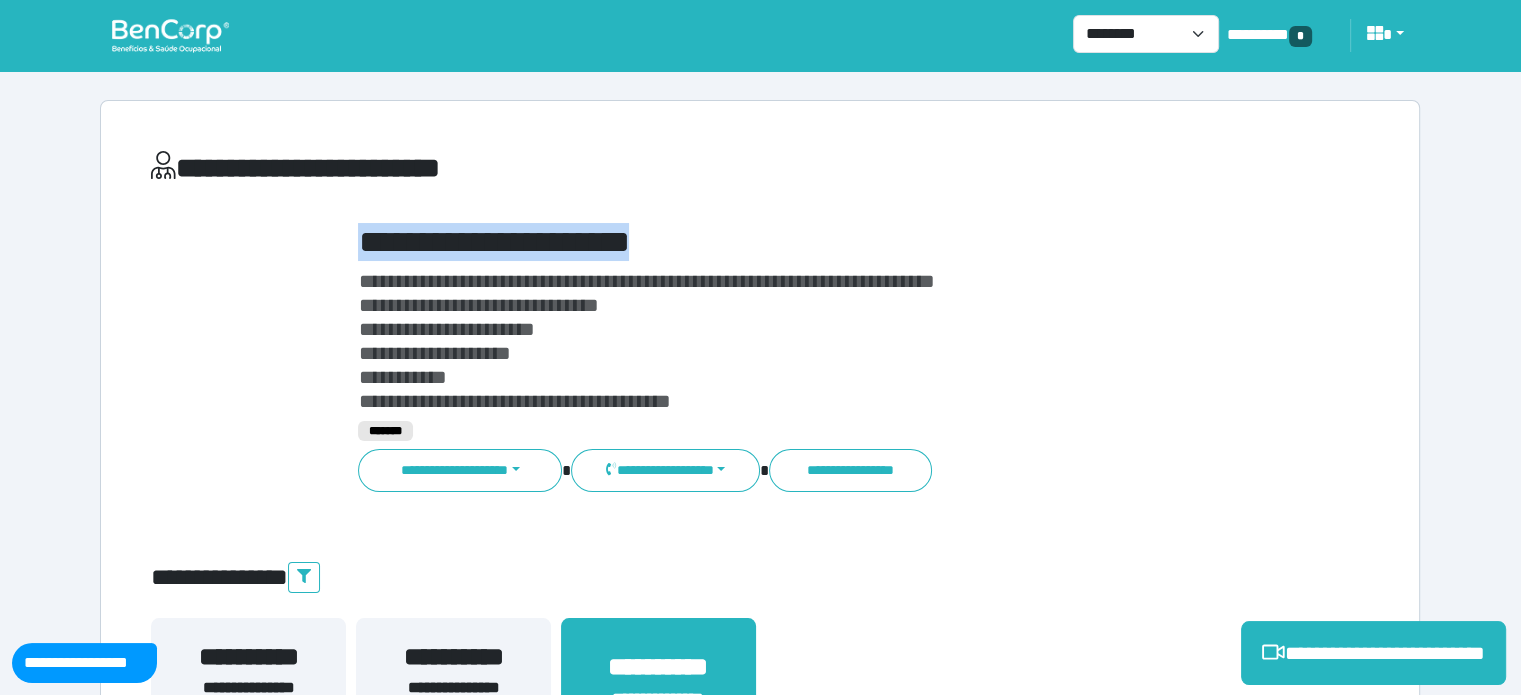 click on "**********" at bounding box center [812, 242] 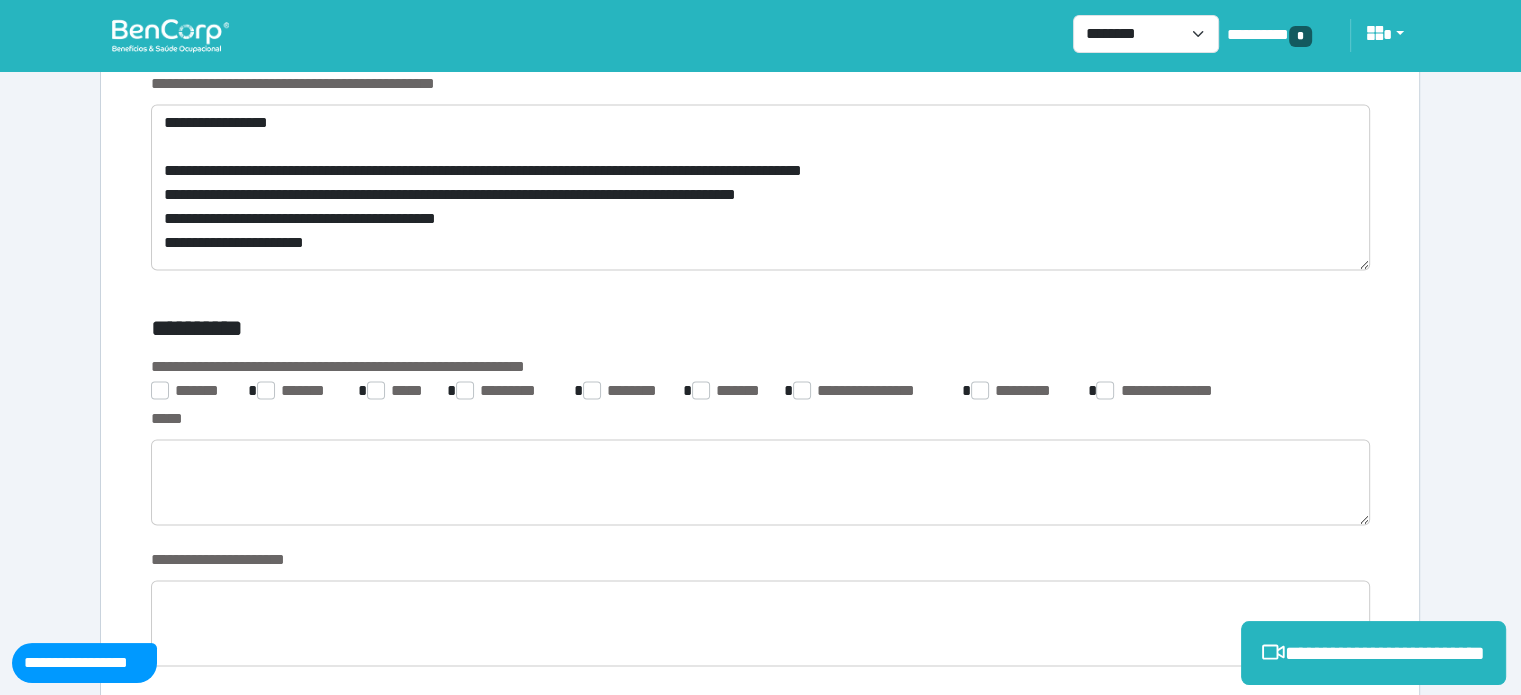 scroll, scrollTop: 3090, scrollLeft: 0, axis: vertical 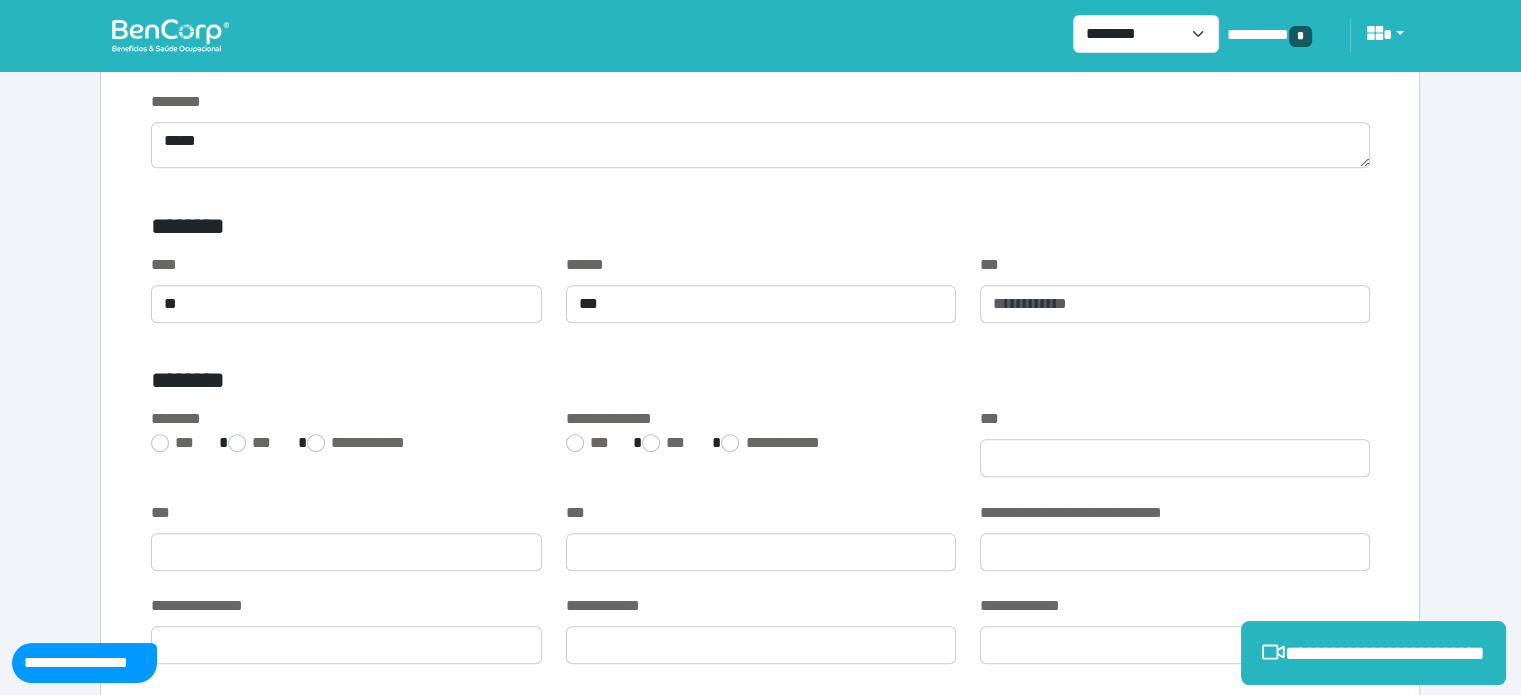 drag, startPoint x: 1519, startPoint y: 139, endPoint x: 1535, endPoint y: 171, distance: 35.77709 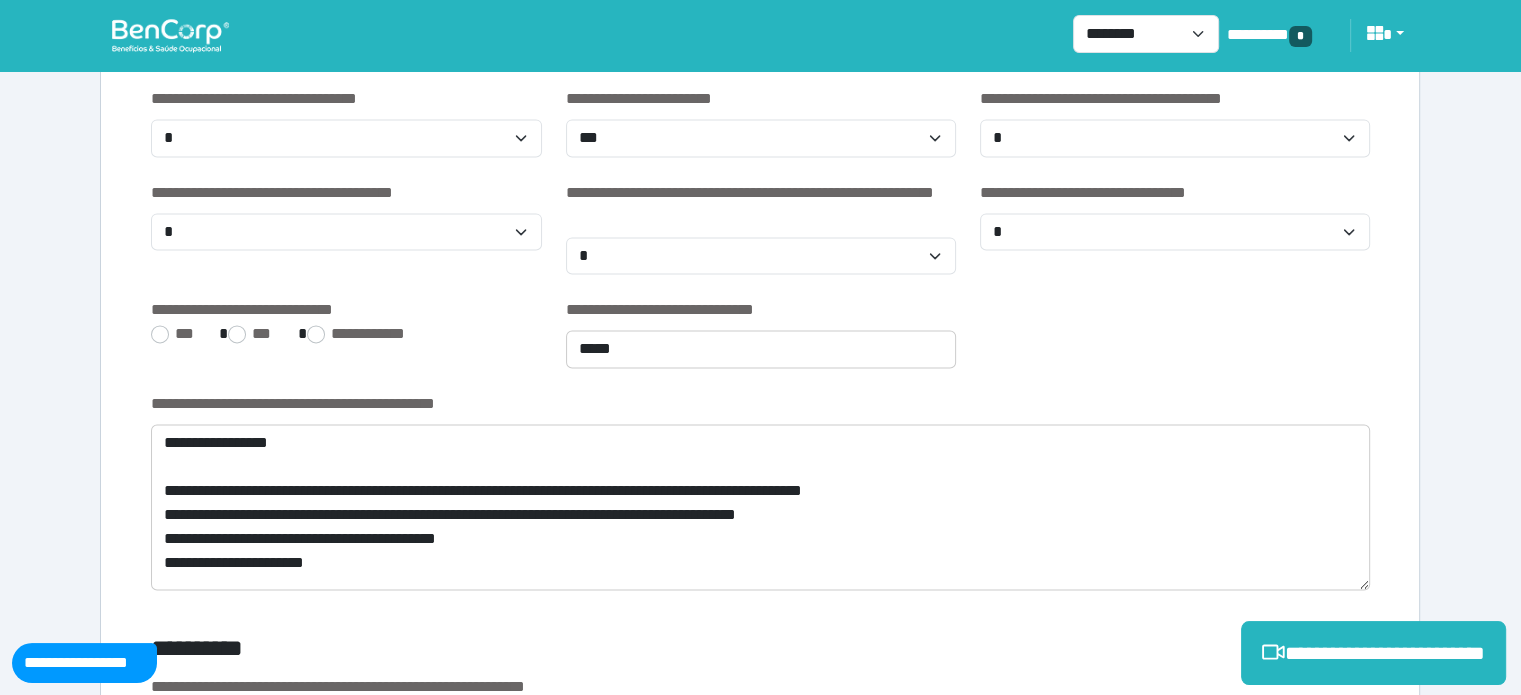 scroll, scrollTop: 2812, scrollLeft: 0, axis: vertical 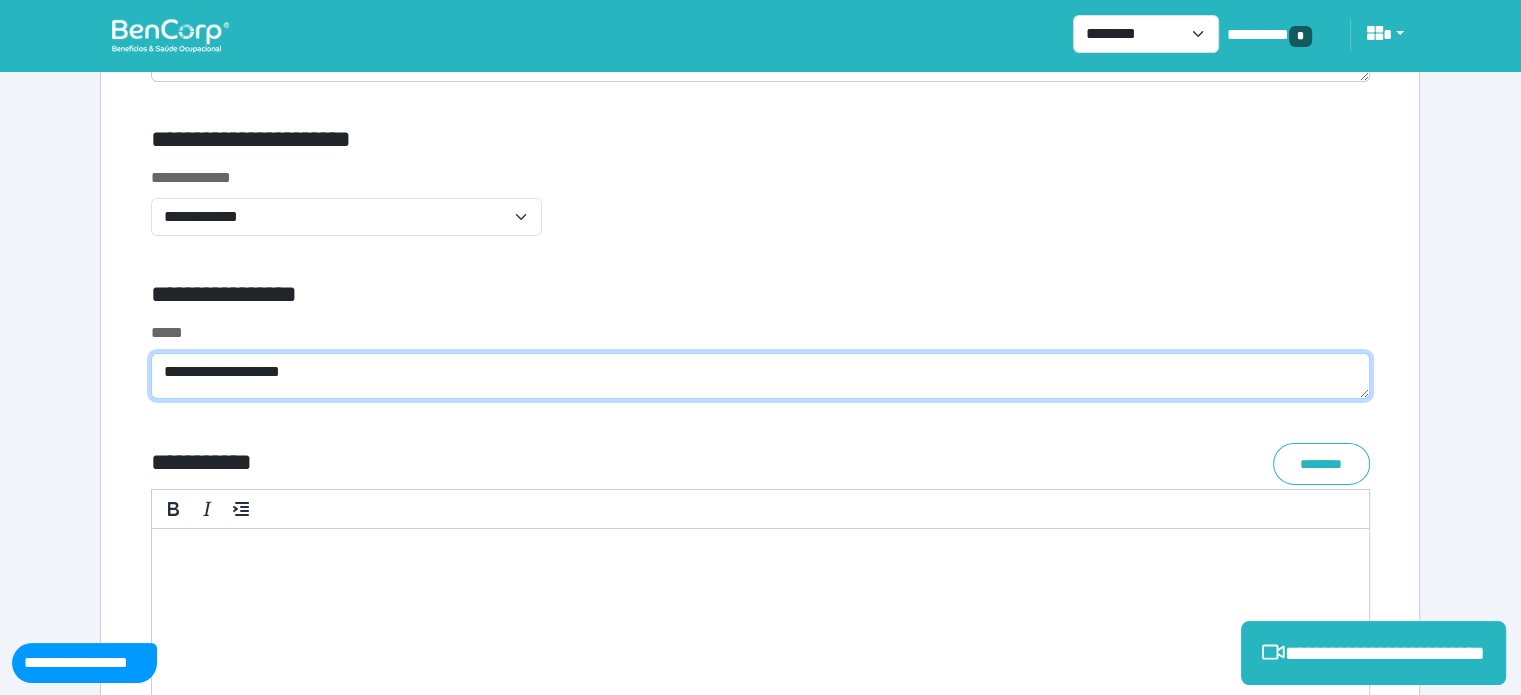 click on "**********" at bounding box center (760, 376) 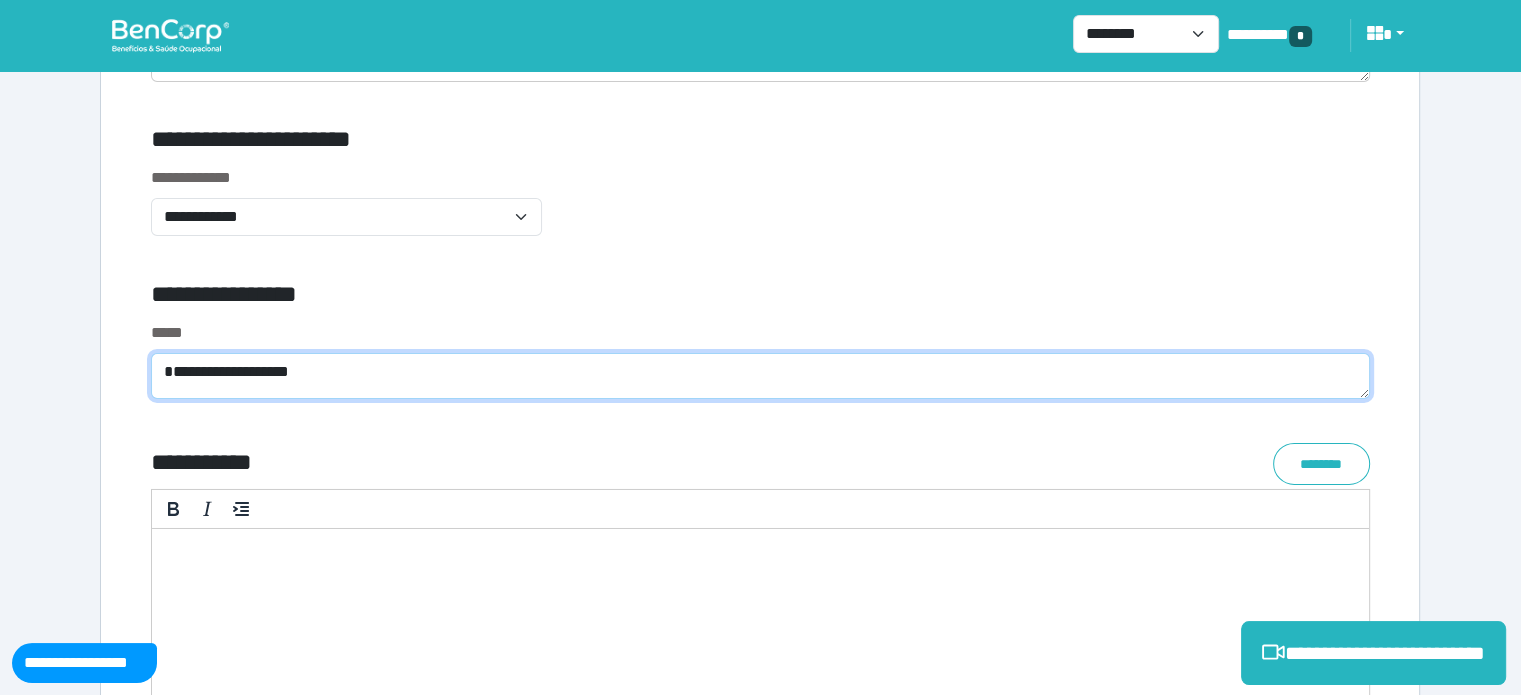 scroll, scrollTop: 0, scrollLeft: 0, axis: both 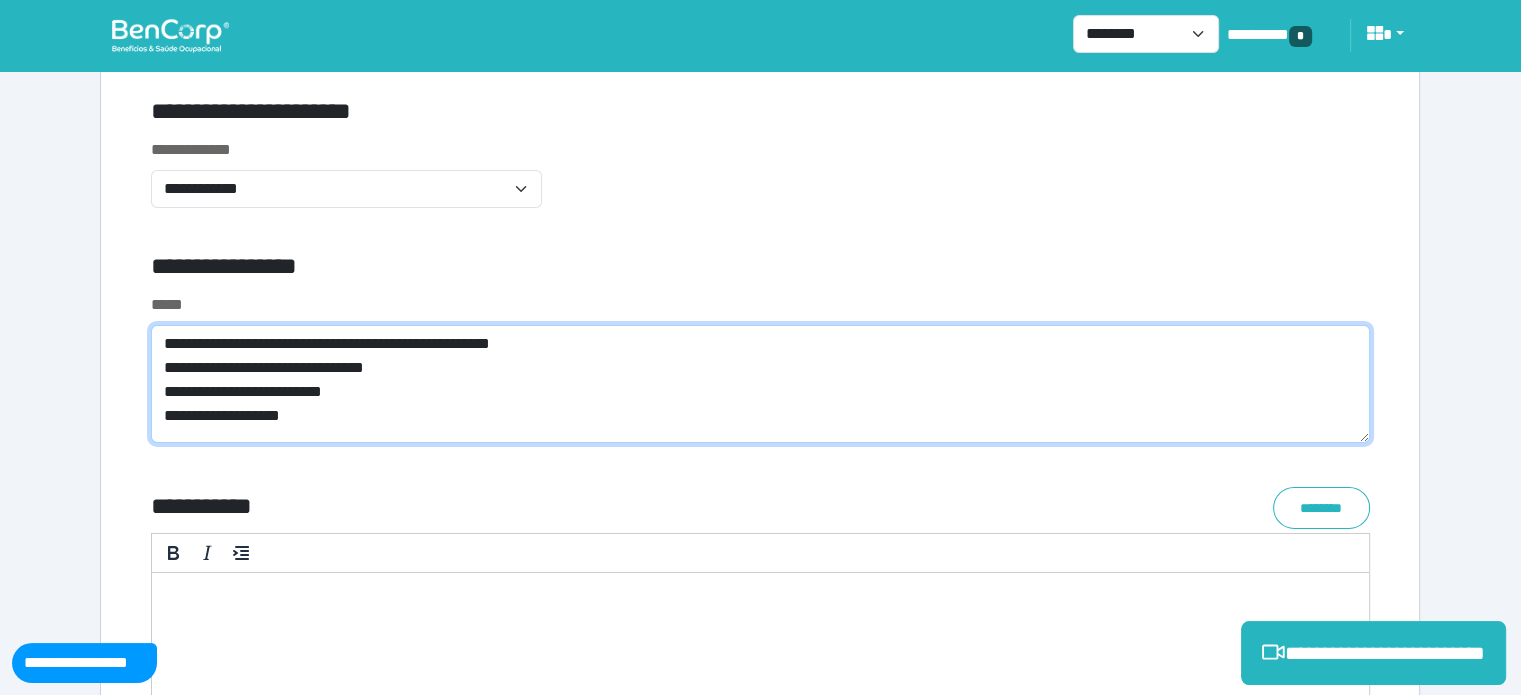type on "**********" 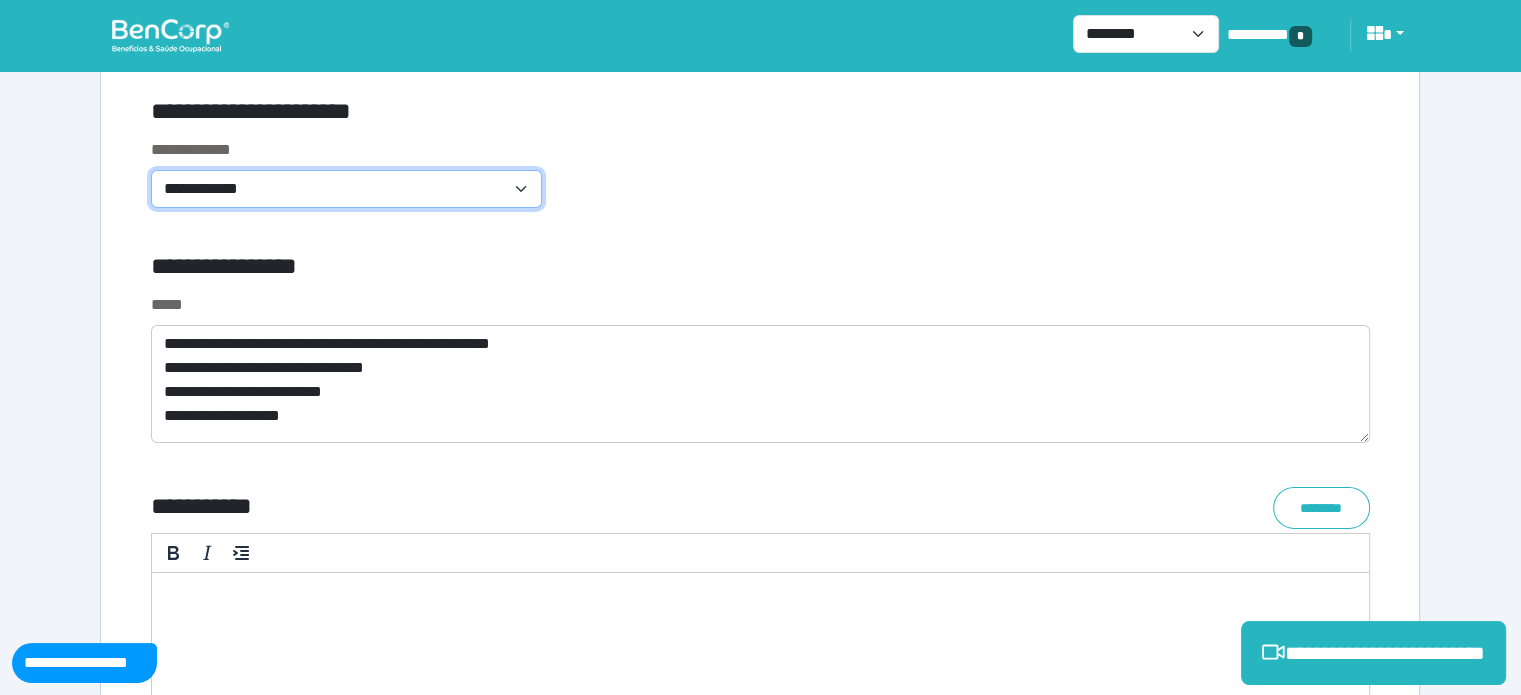 click on "**********" at bounding box center [346, 189] 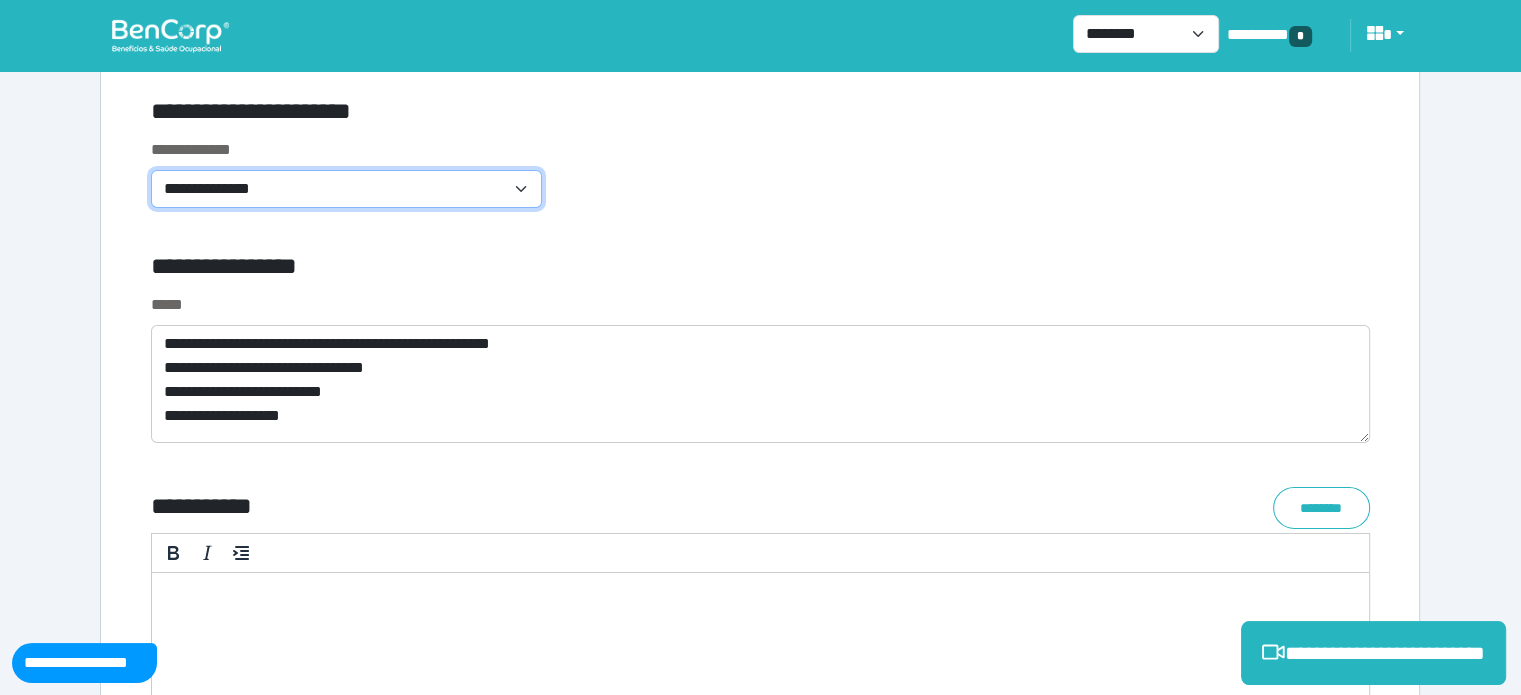 click on "**********" at bounding box center (346, 189) 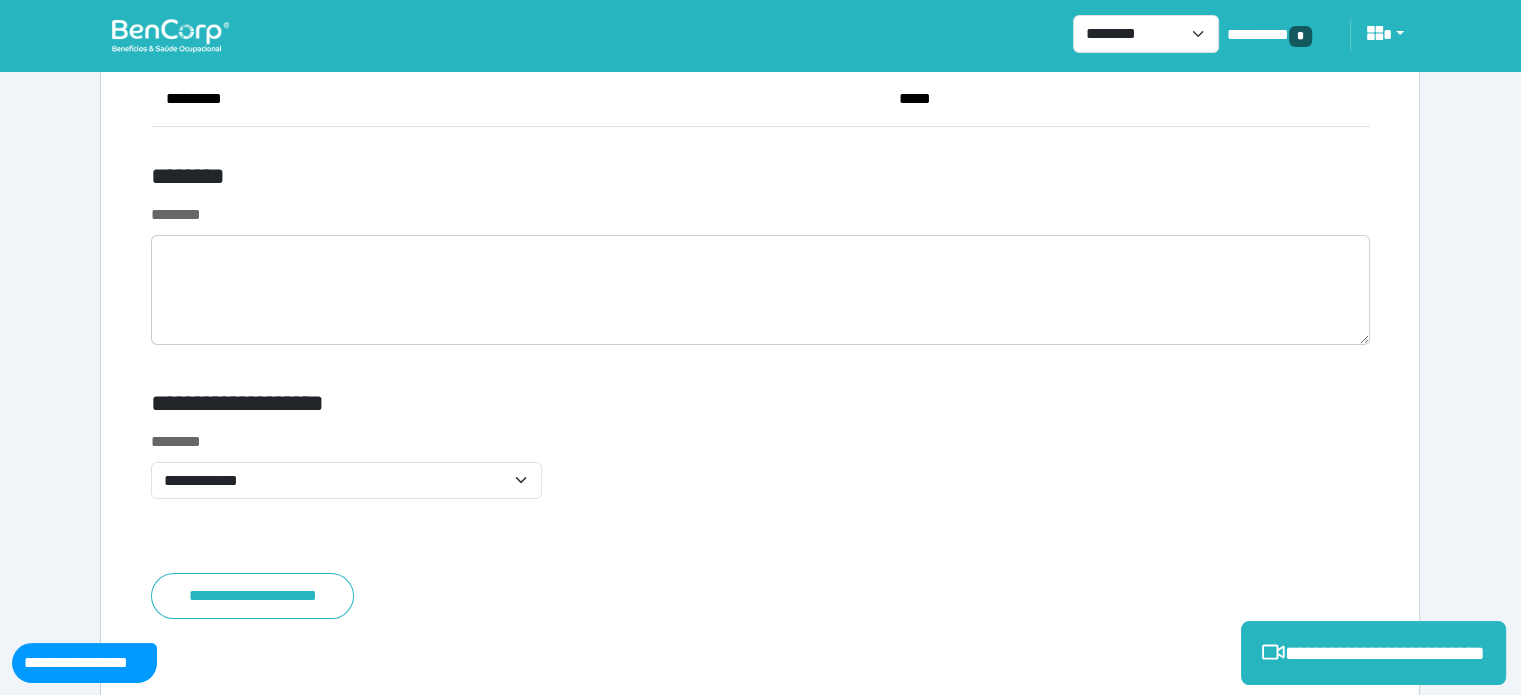 scroll, scrollTop: 8076, scrollLeft: 0, axis: vertical 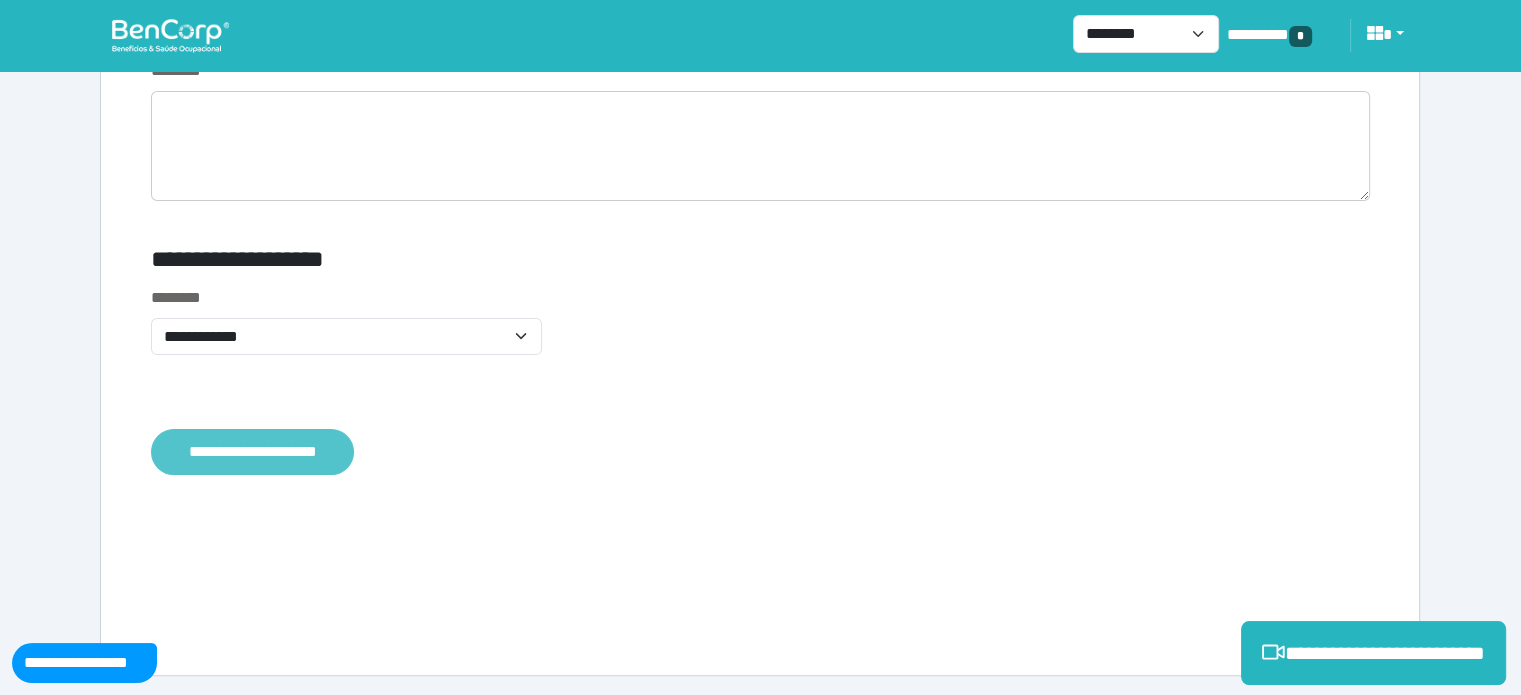 click on "**********" at bounding box center (252, 452) 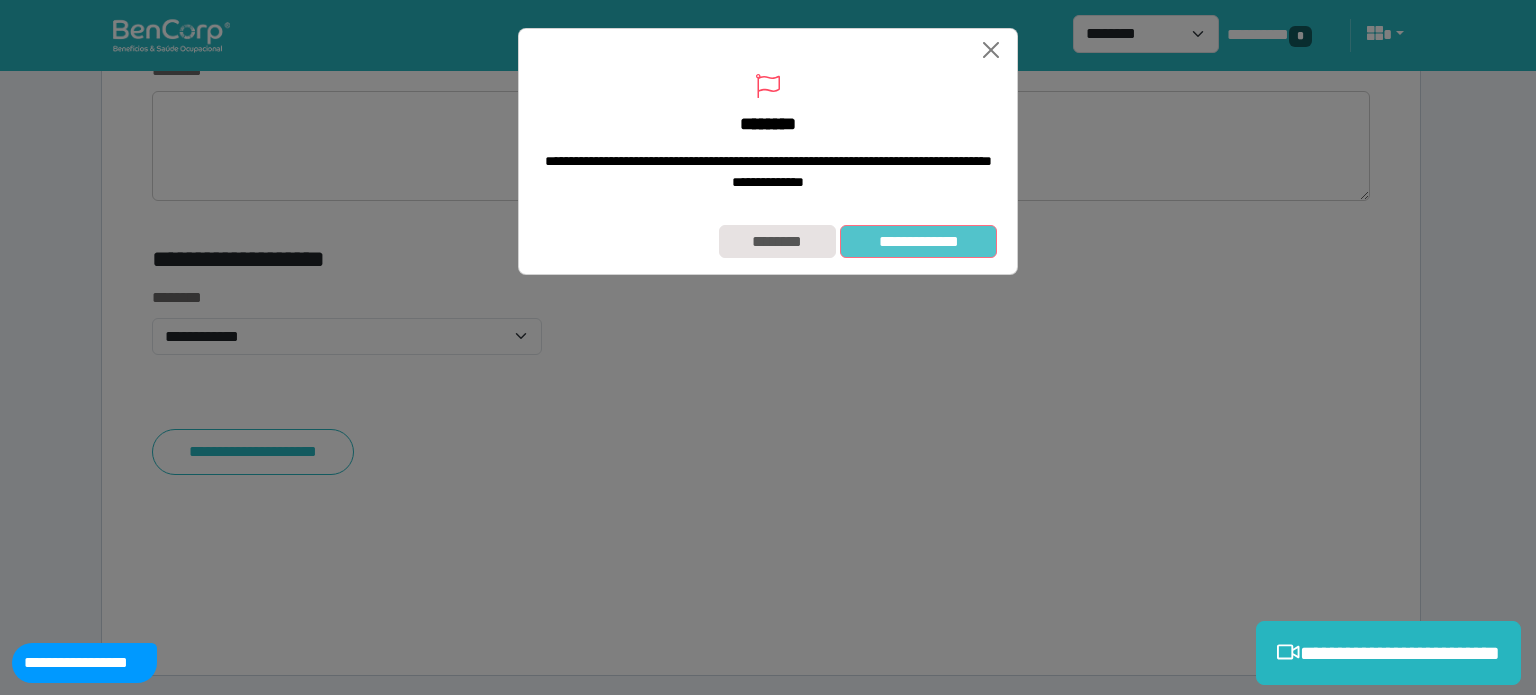 click on "**********" at bounding box center (918, 242) 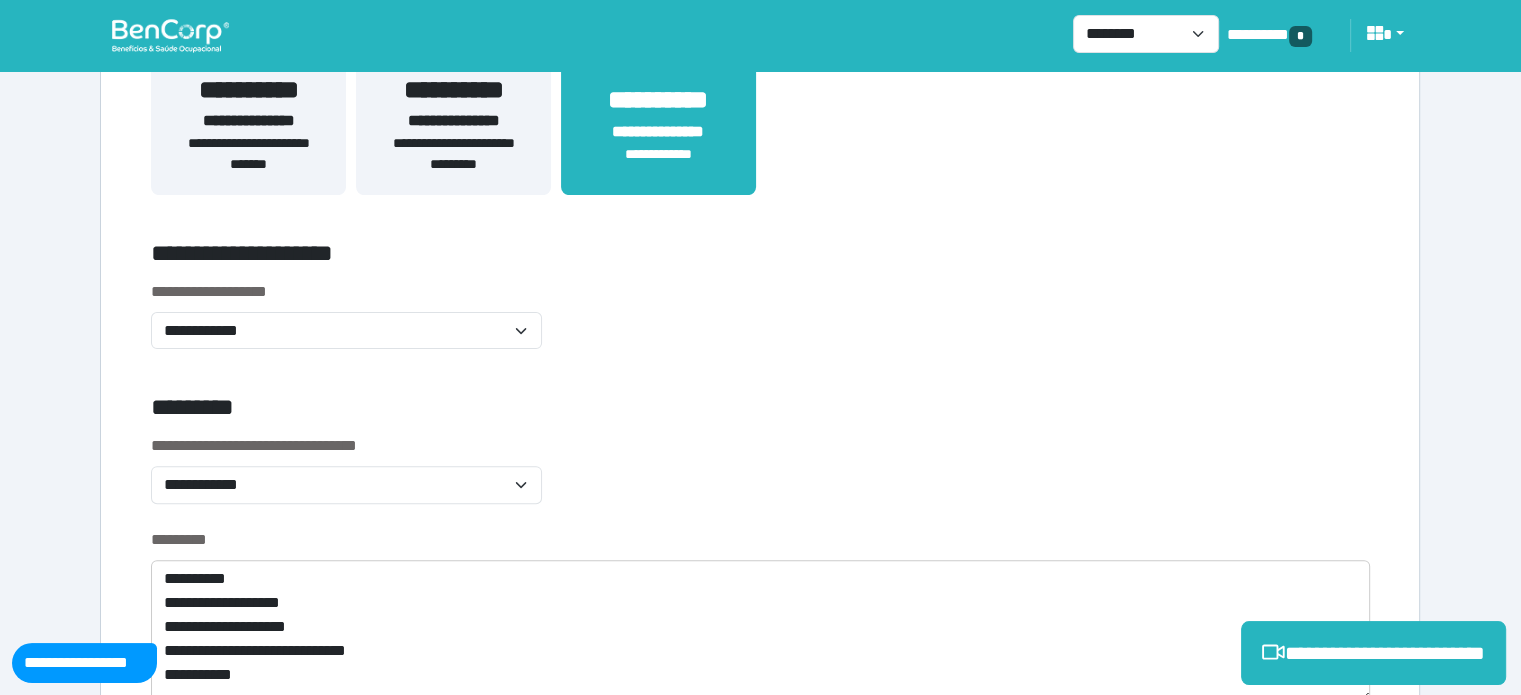 scroll, scrollTop: 56, scrollLeft: 0, axis: vertical 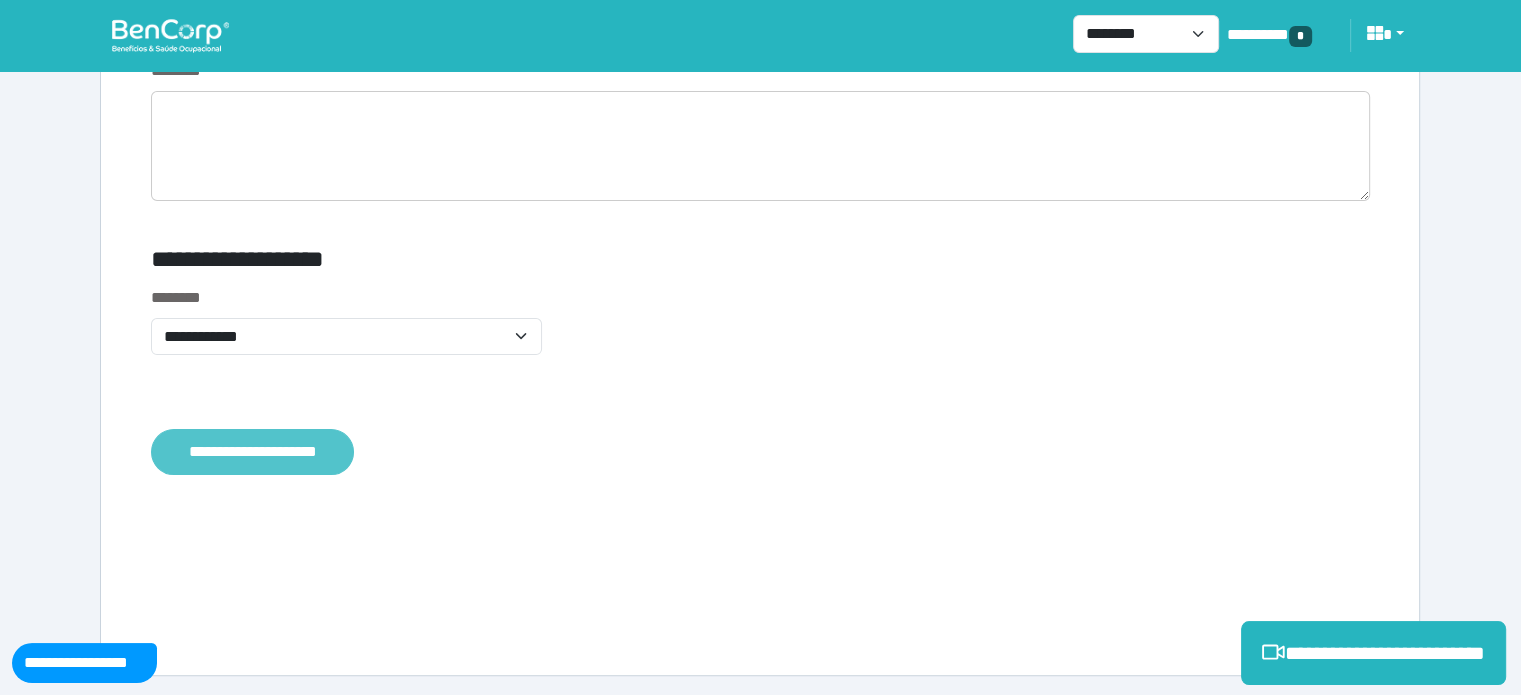 click on "**********" at bounding box center (252, 452) 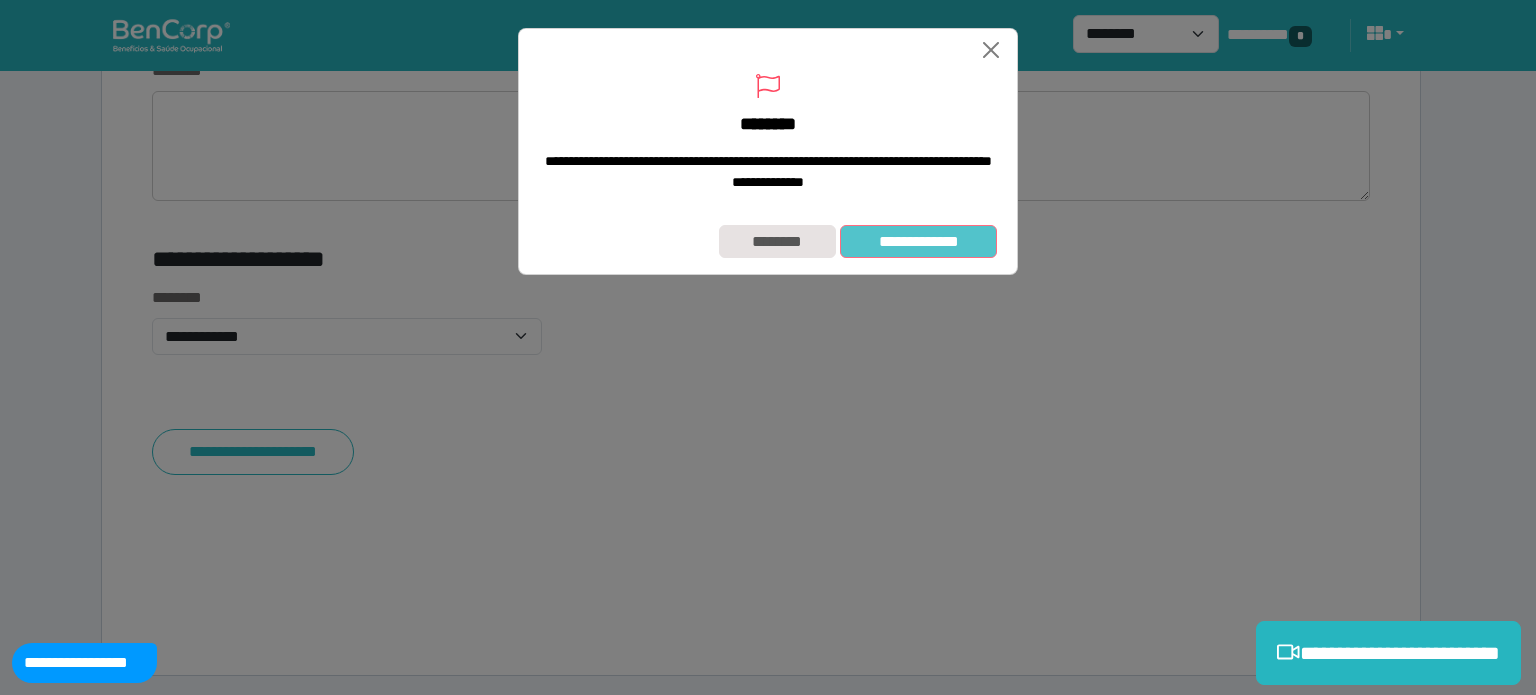 click on "**********" at bounding box center (918, 242) 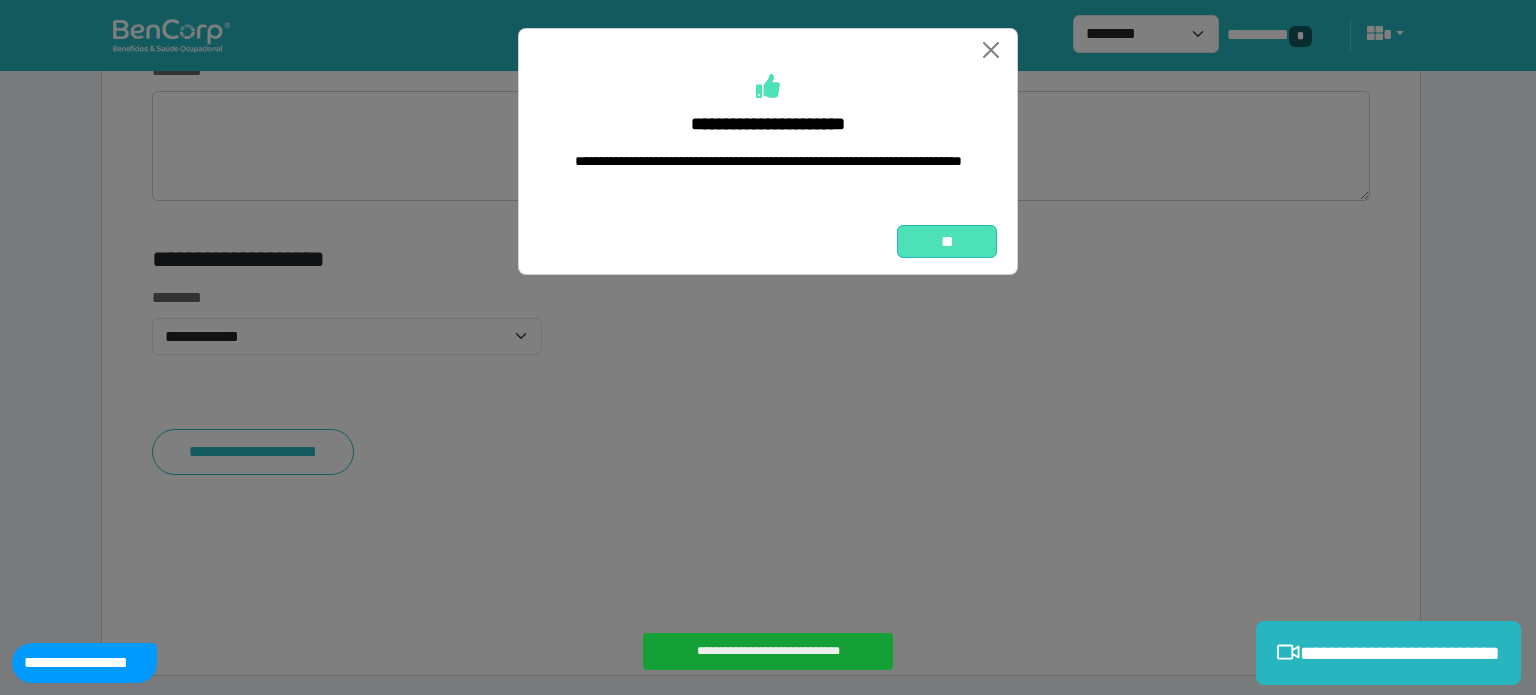 click on "**" at bounding box center [947, 242] 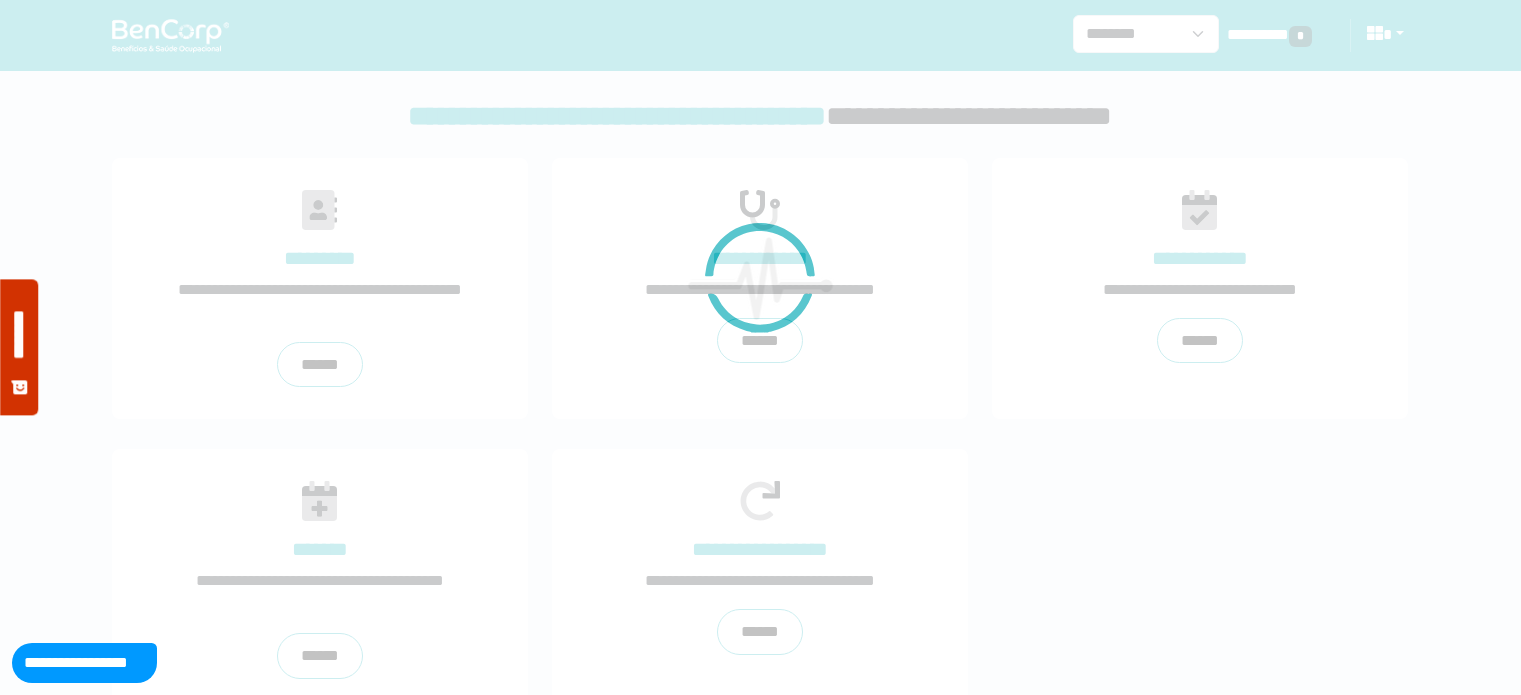 scroll, scrollTop: 0, scrollLeft: 0, axis: both 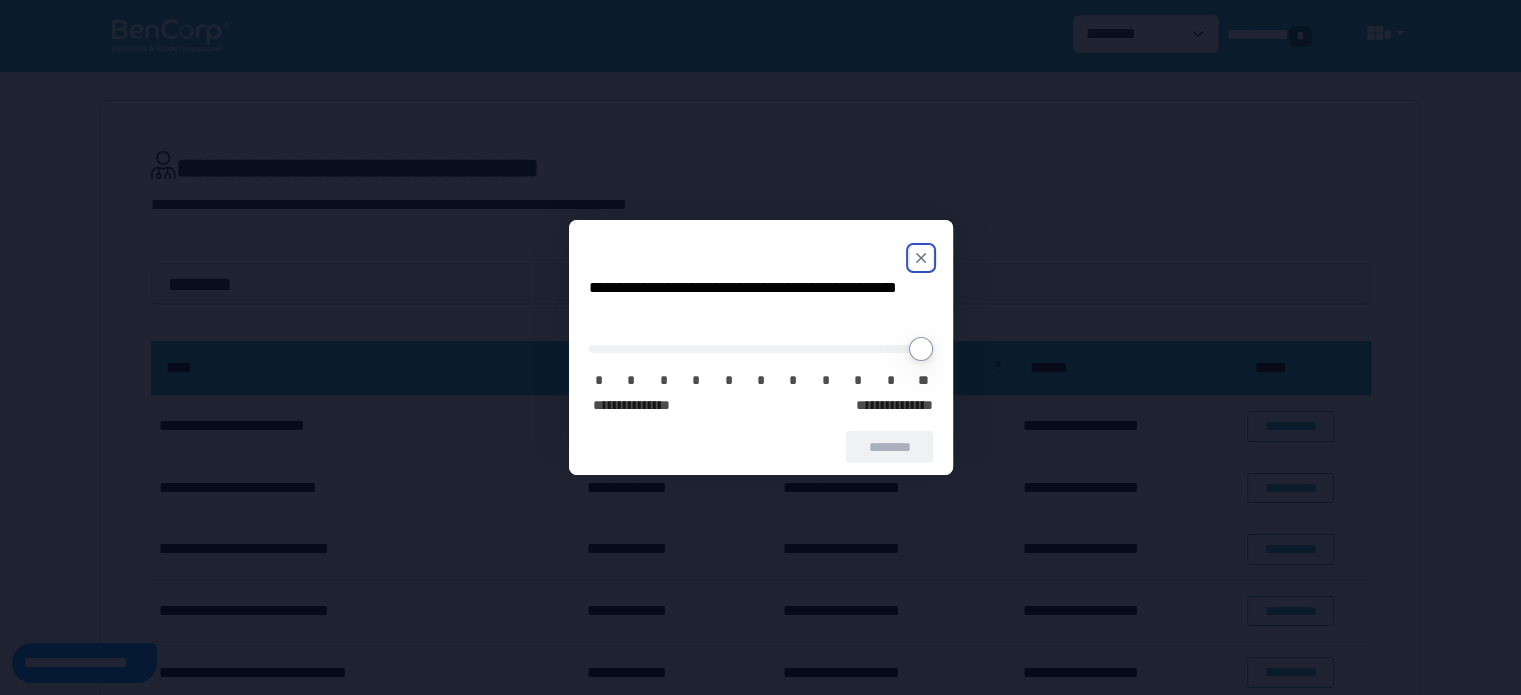 click 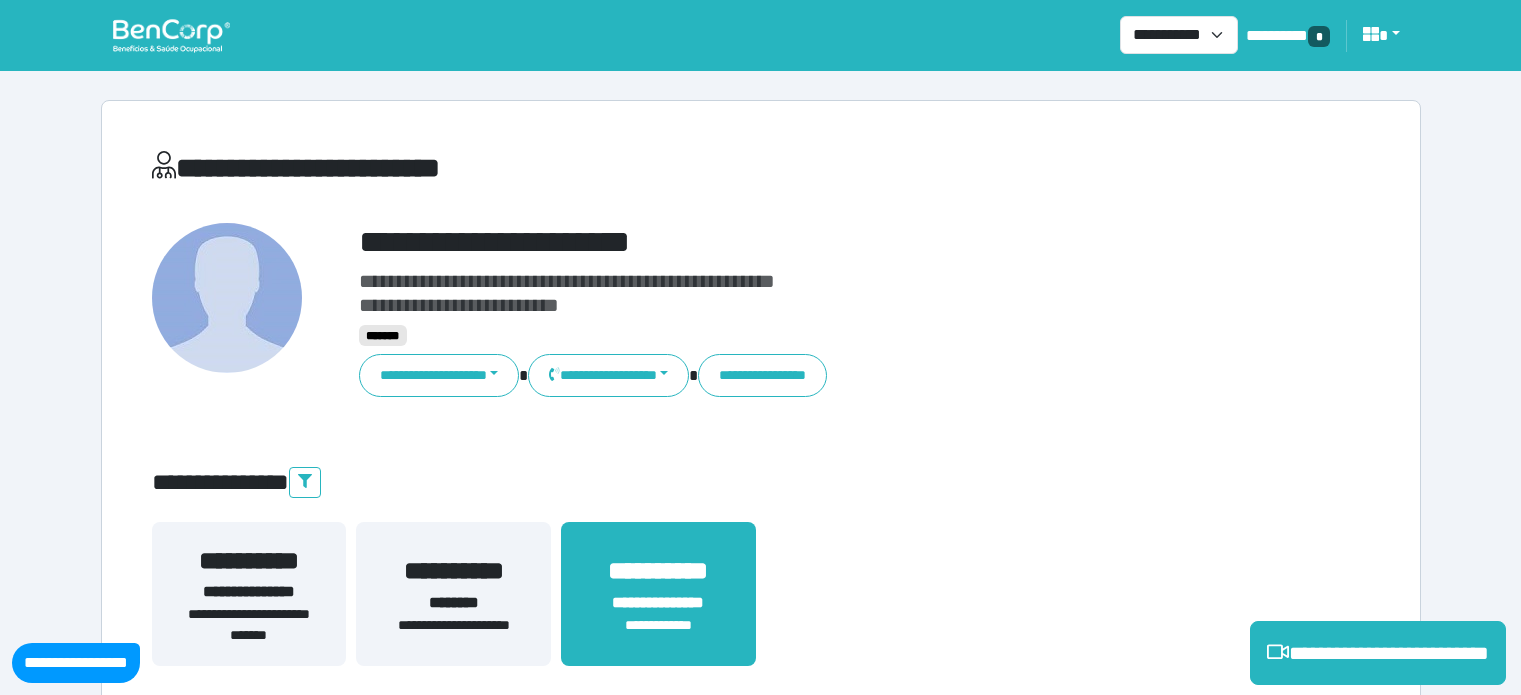select on "**********" 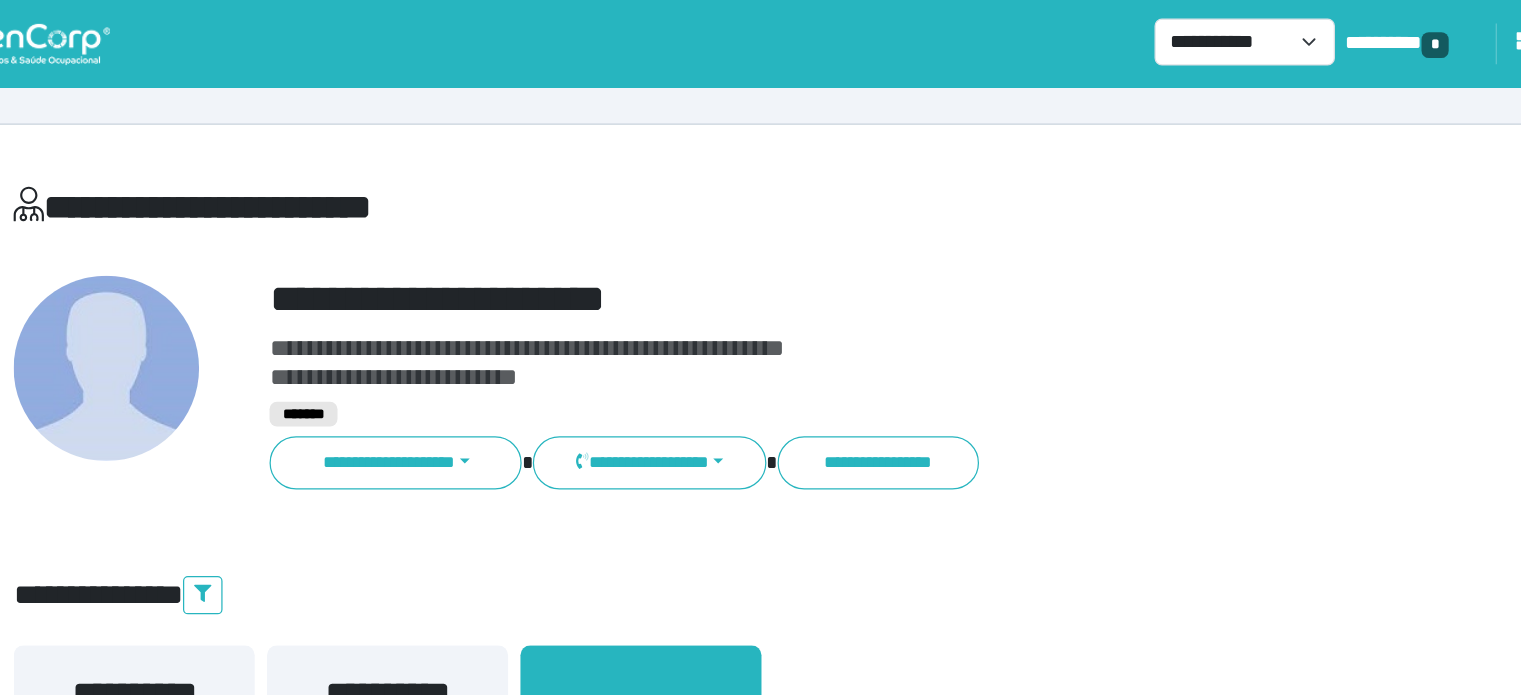 scroll, scrollTop: 0, scrollLeft: 0, axis: both 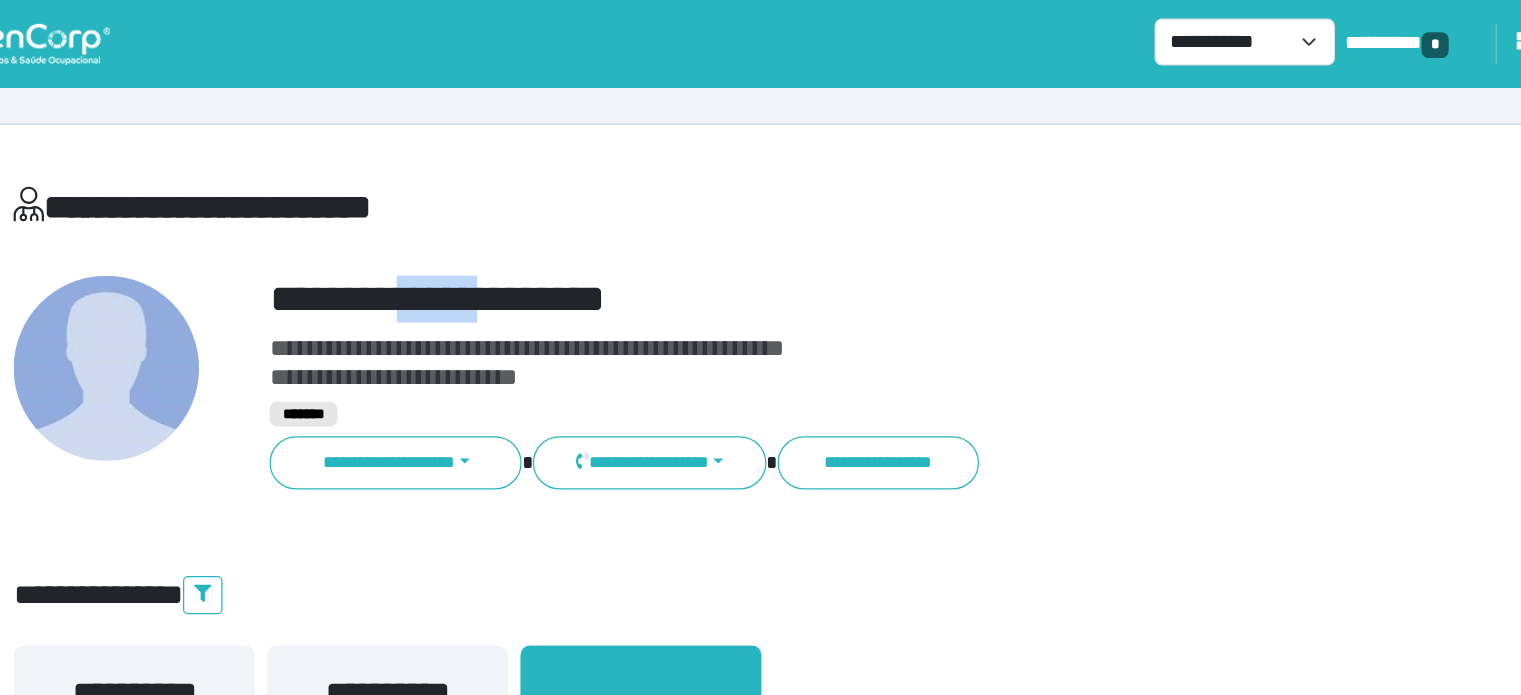 click on "**********" at bounding box center (812, 242) 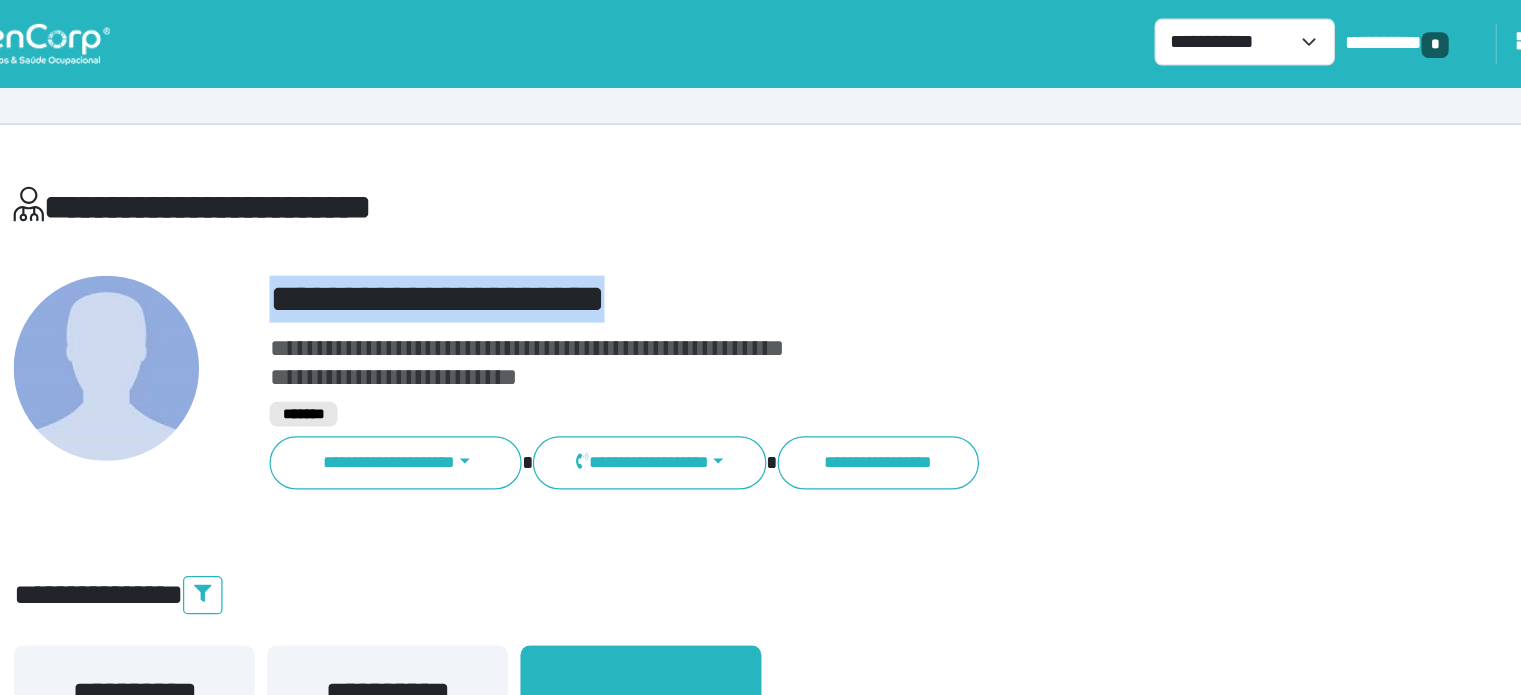 click on "**********" at bounding box center [812, 242] 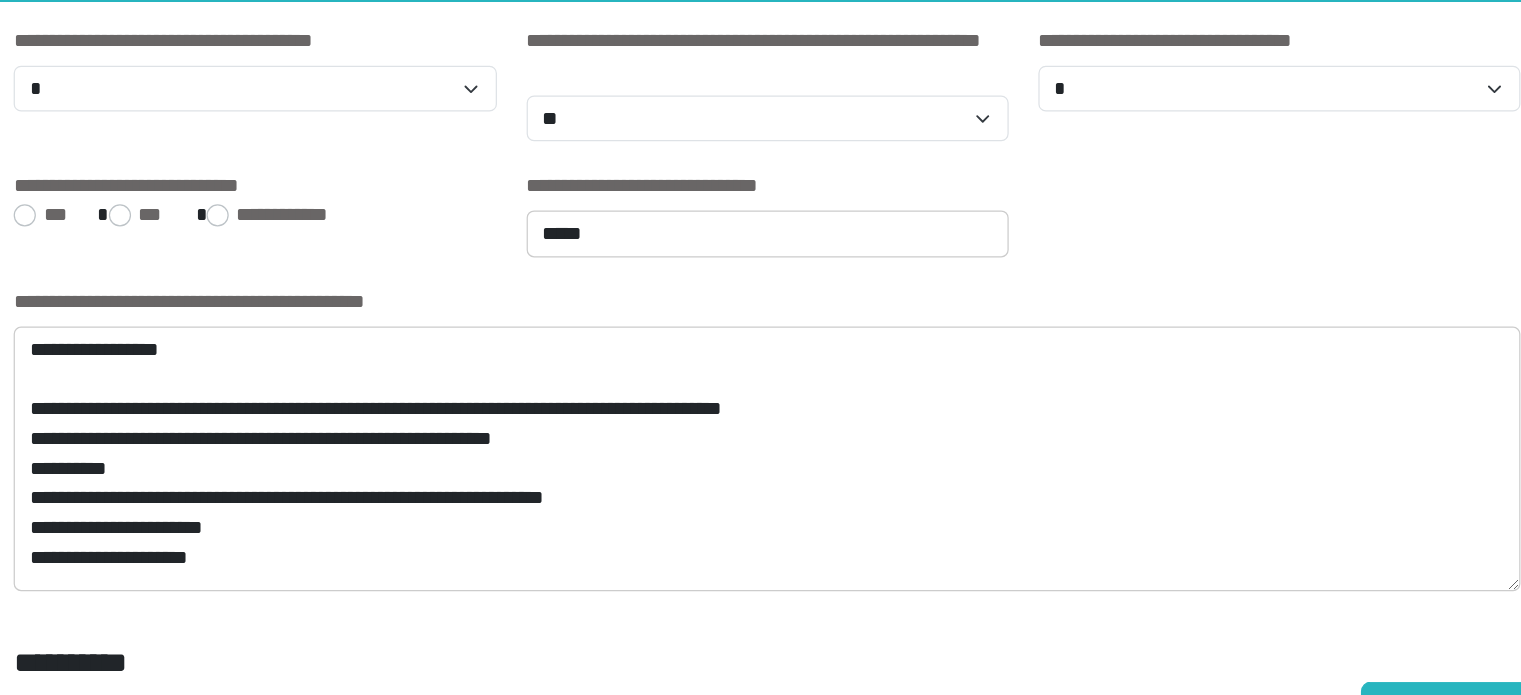 scroll, scrollTop: 2748, scrollLeft: 0, axis: vertical 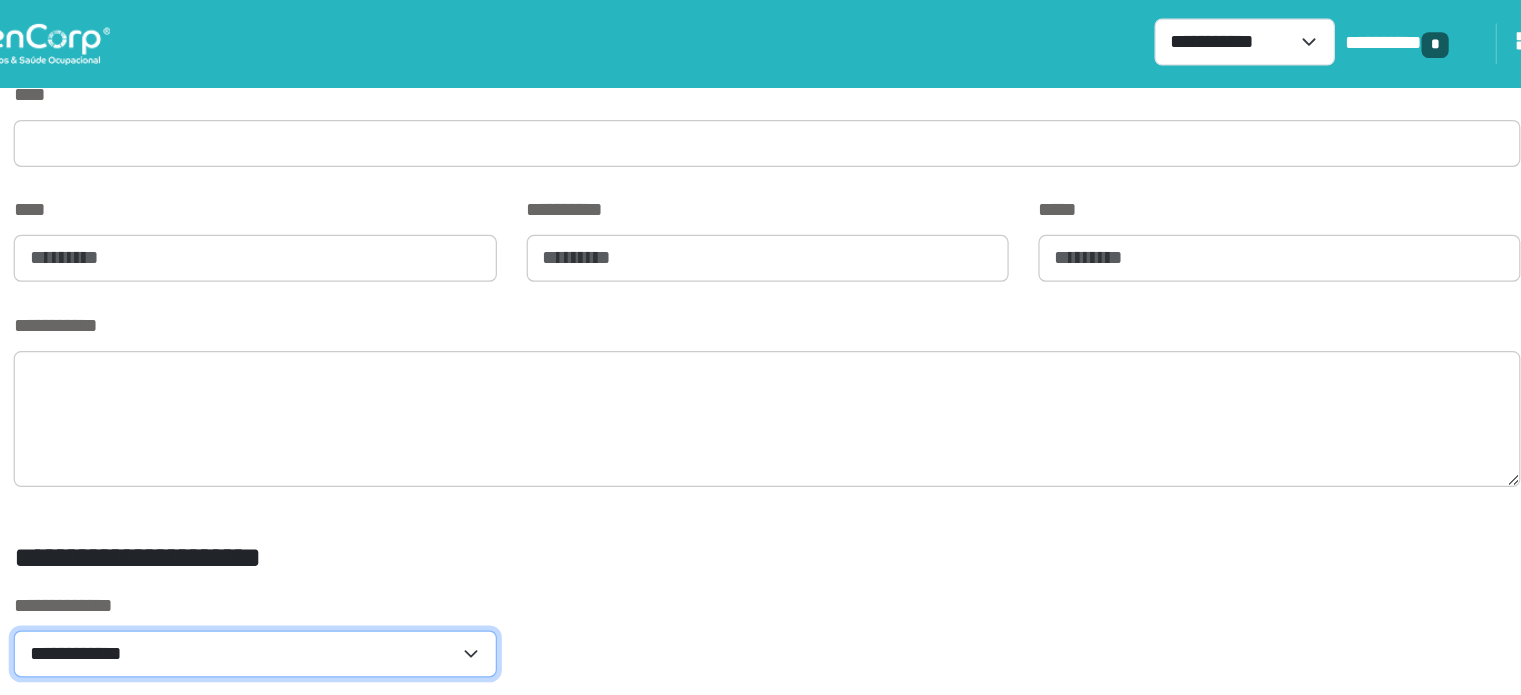 click on "**********" 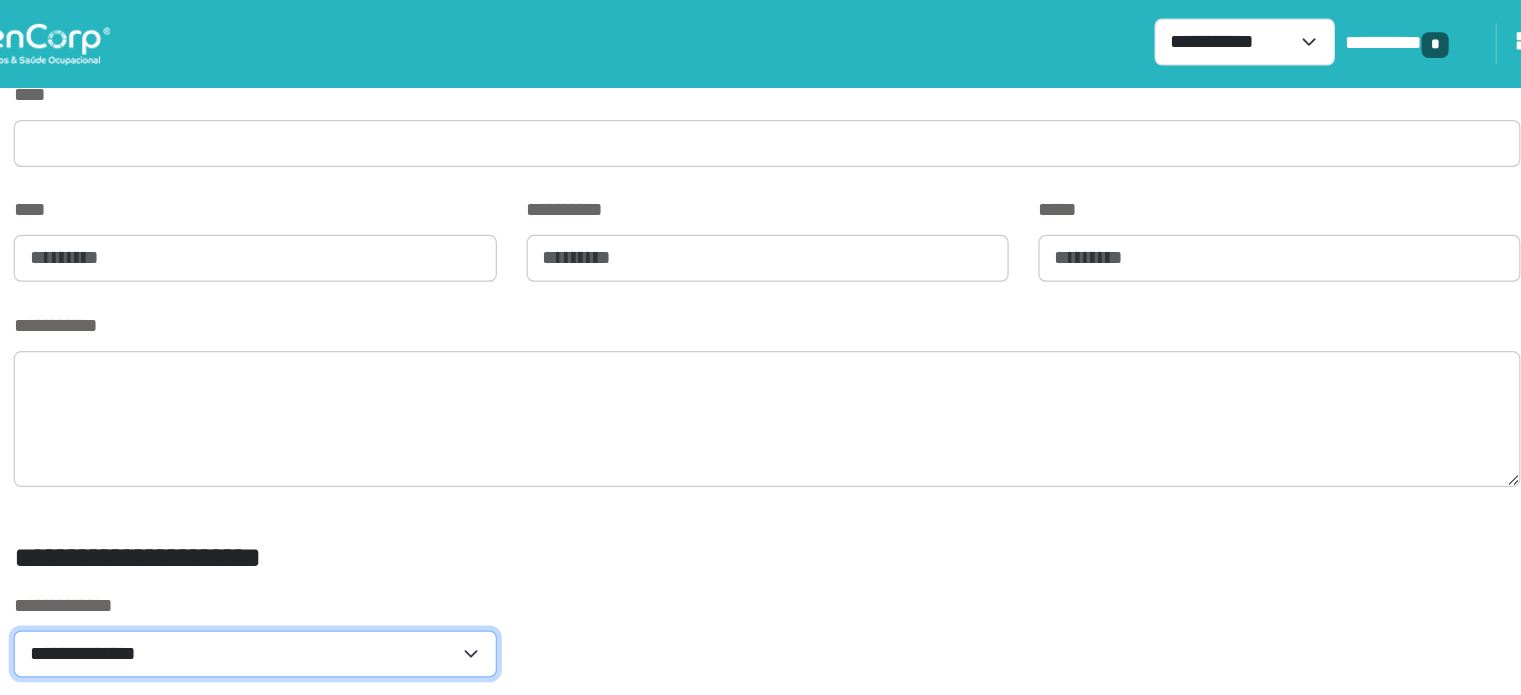 click on "**********" 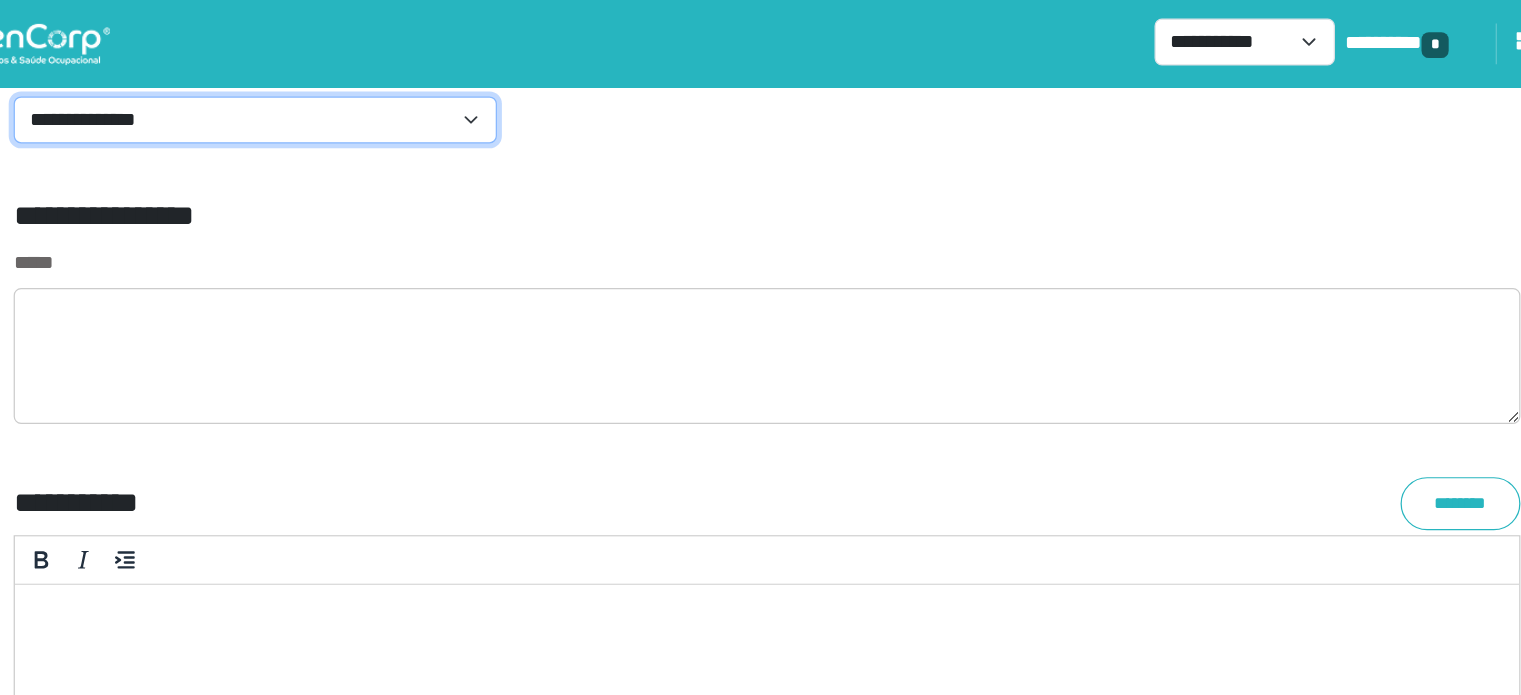 scroll, scrollTop: 6806, scrollLeft: 0, axis: vertical 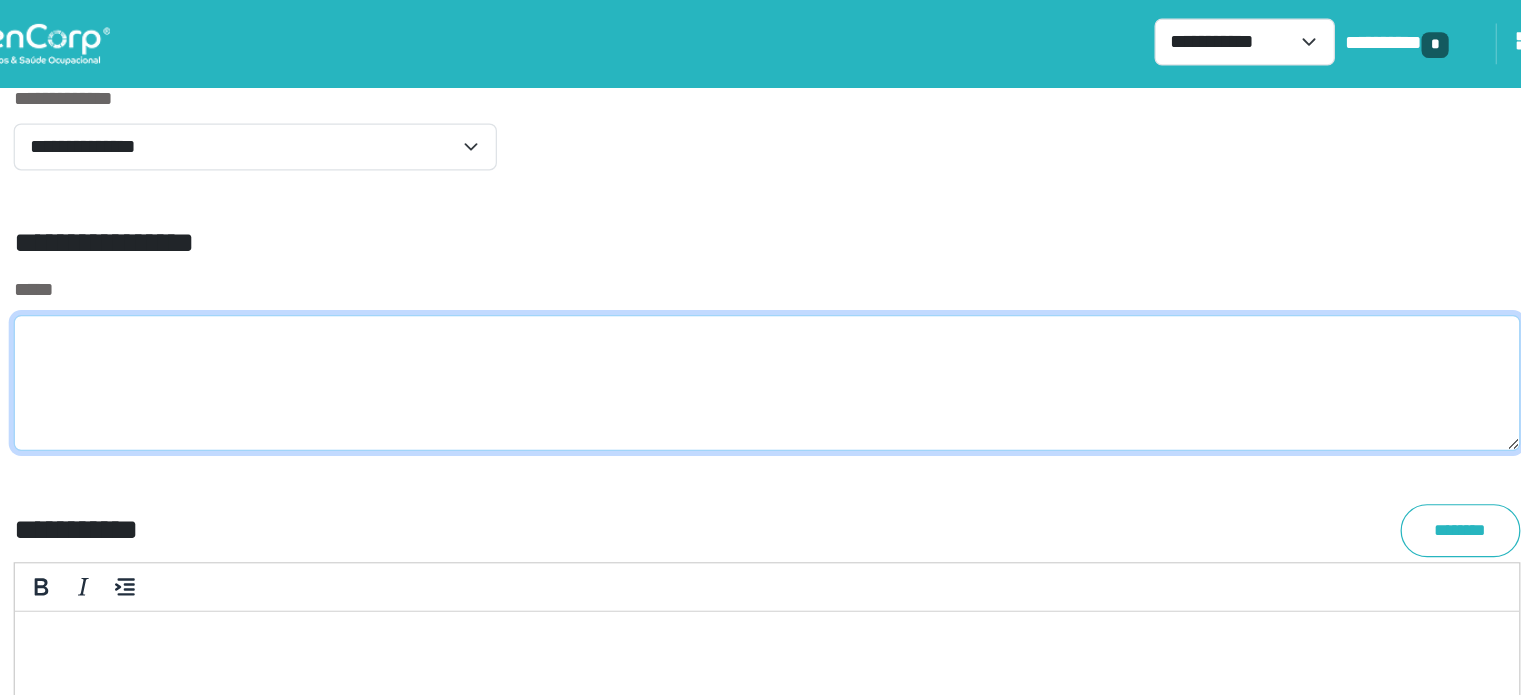 click 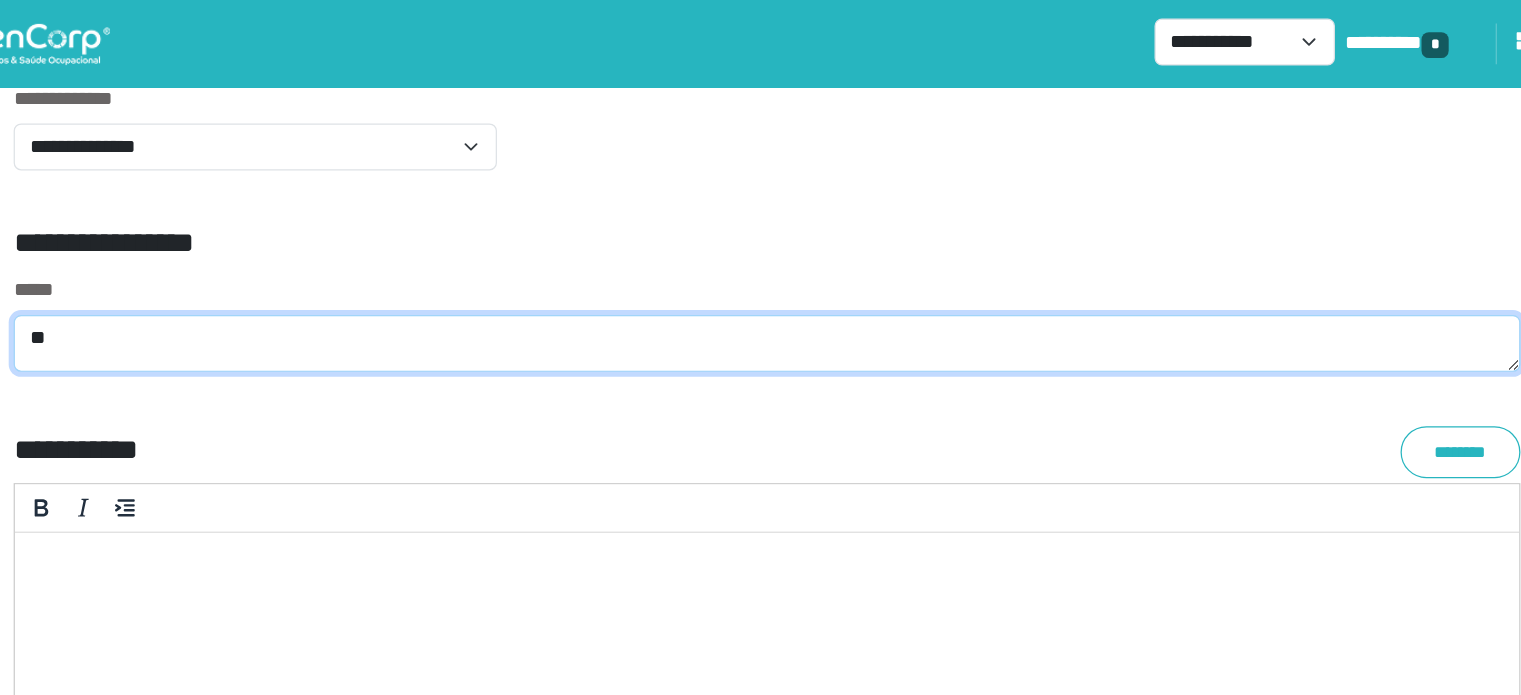 type on "*" 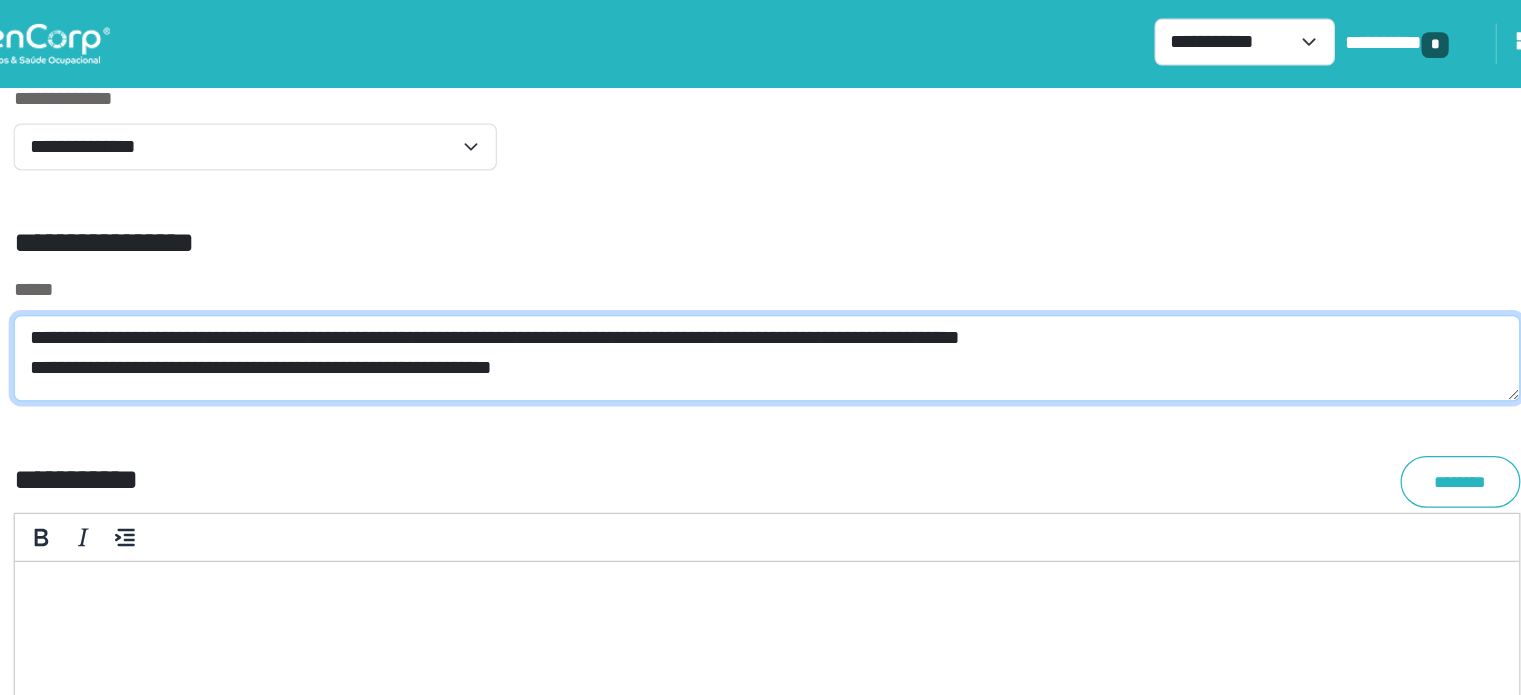 scroll, scrollTop: 0, scrollLeft: 0, axis: both 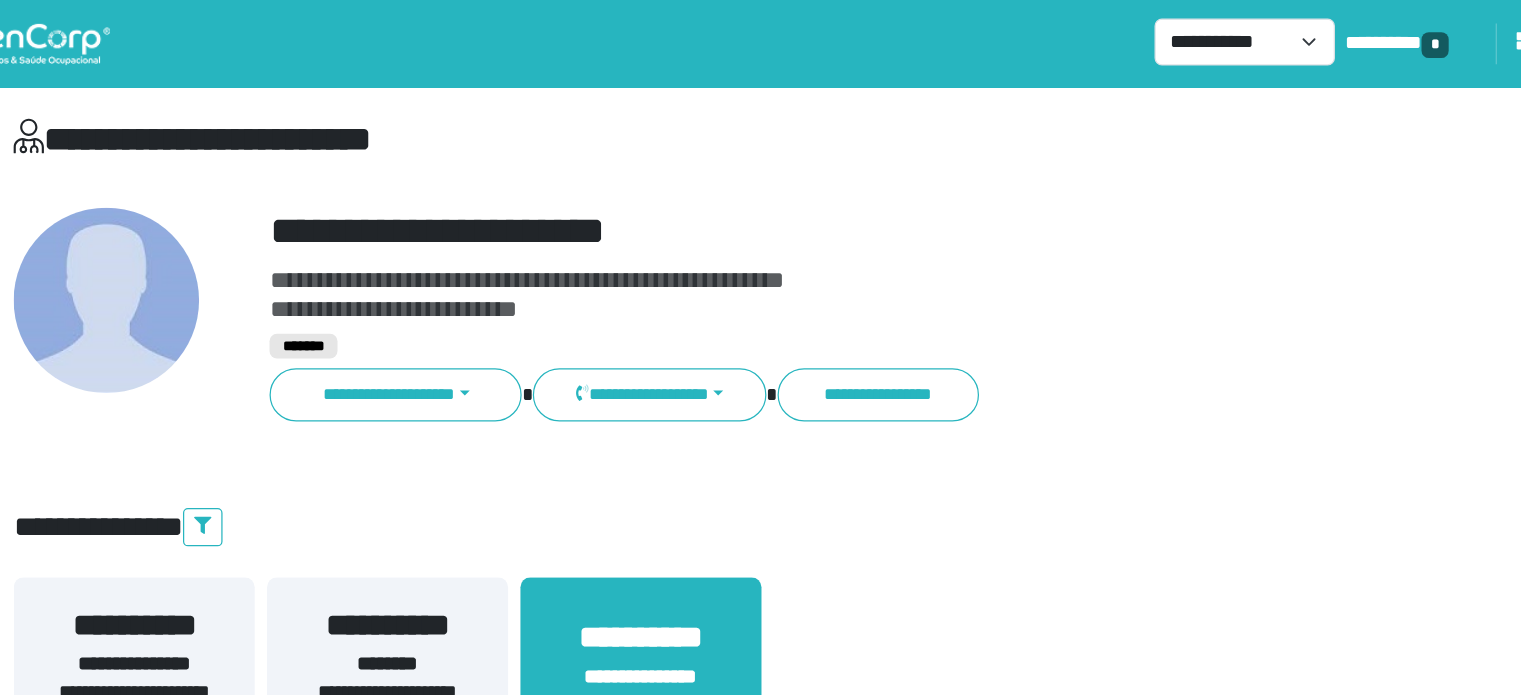 type on "**********" 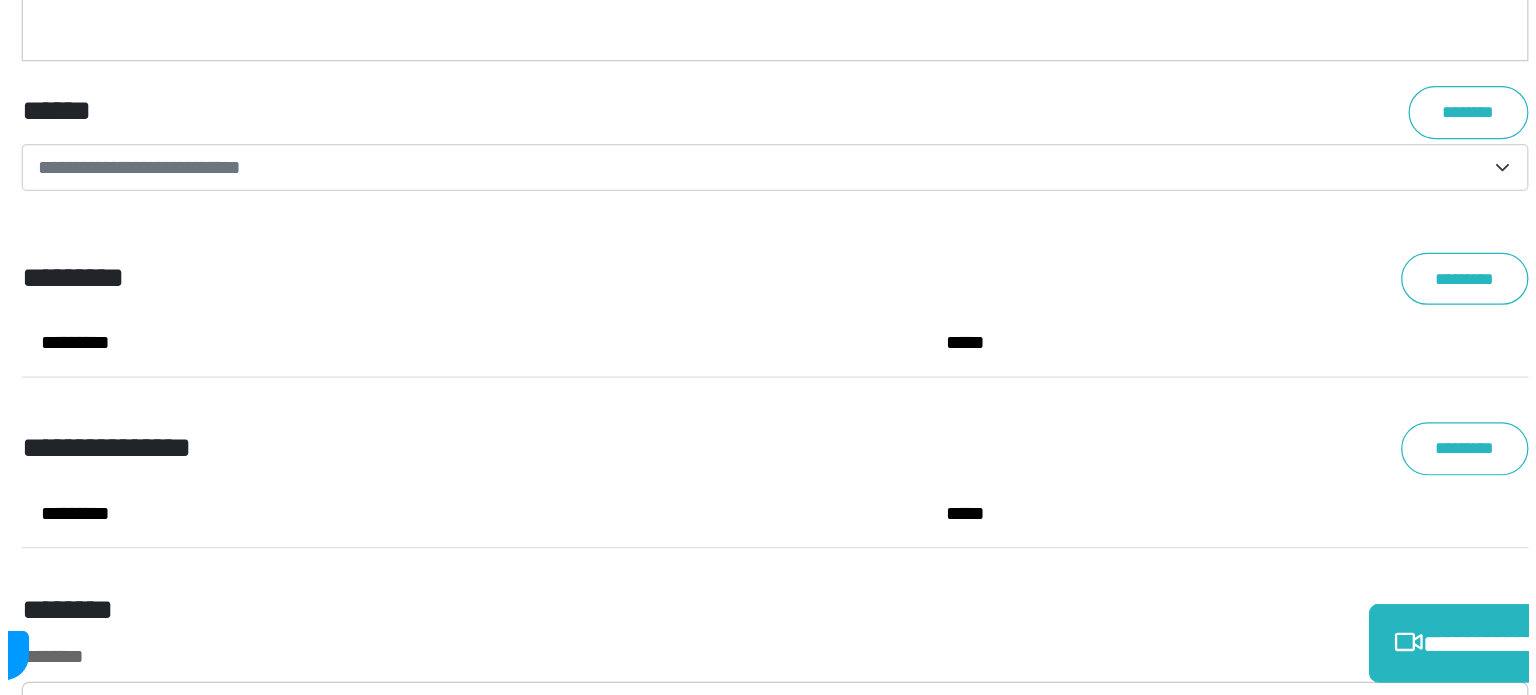 scroll, scrollTop: 7956, scrollLeft: 0, axis: vertical 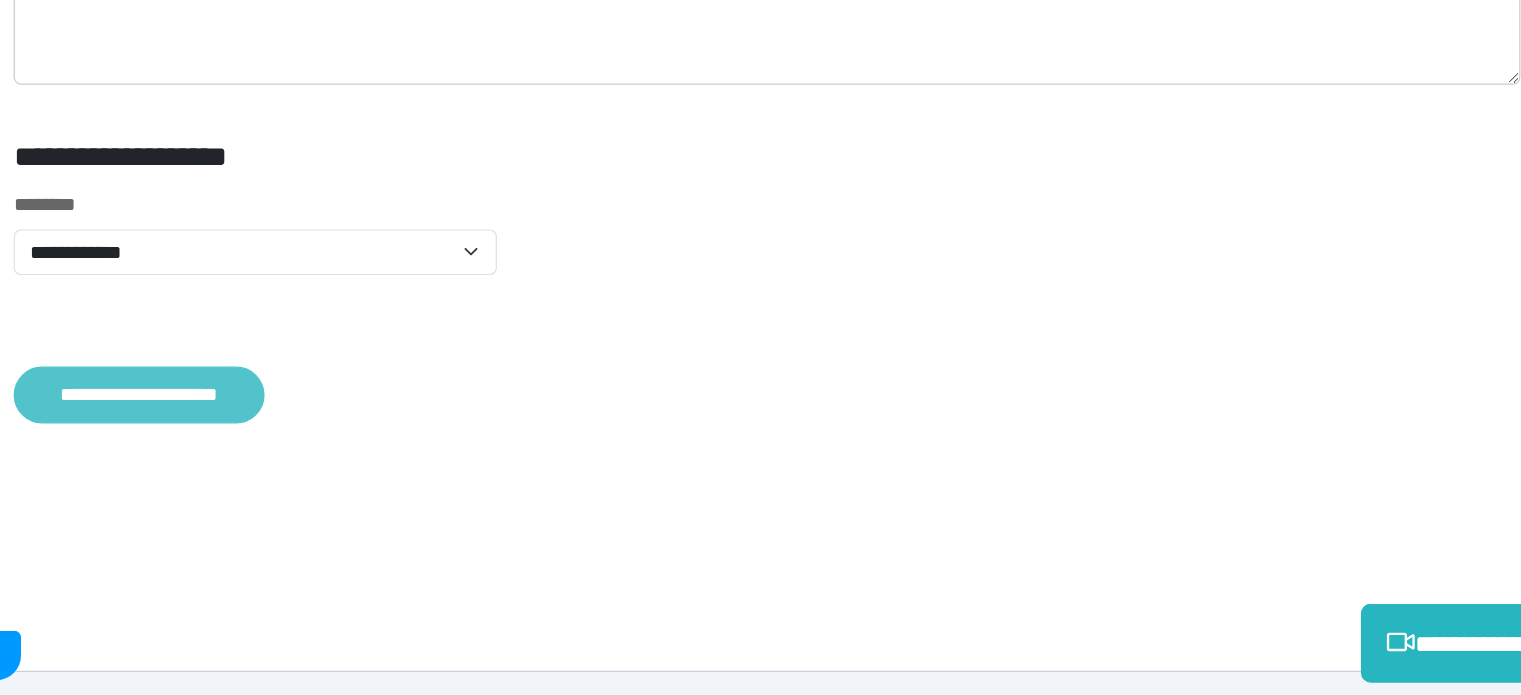 click on "**********" 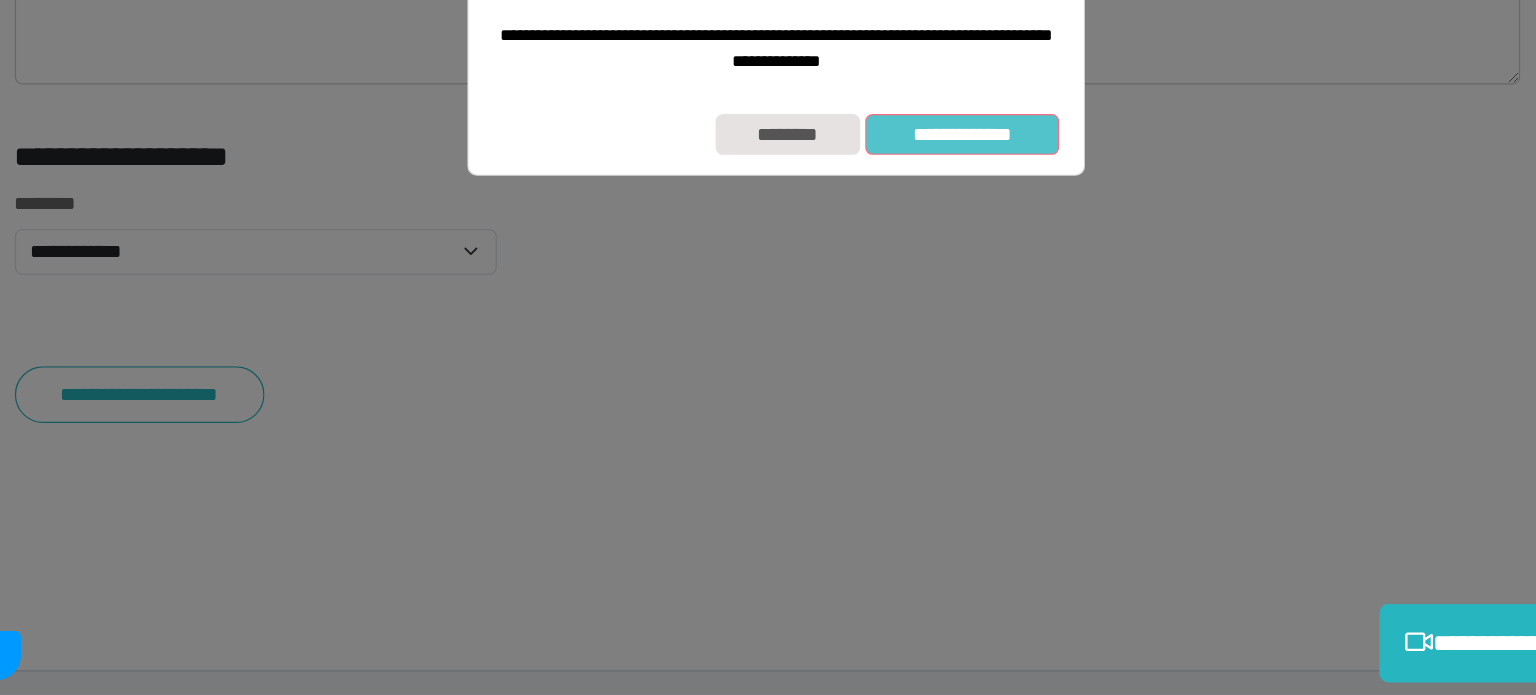 click on "**********" at bounding box center [918, 242] 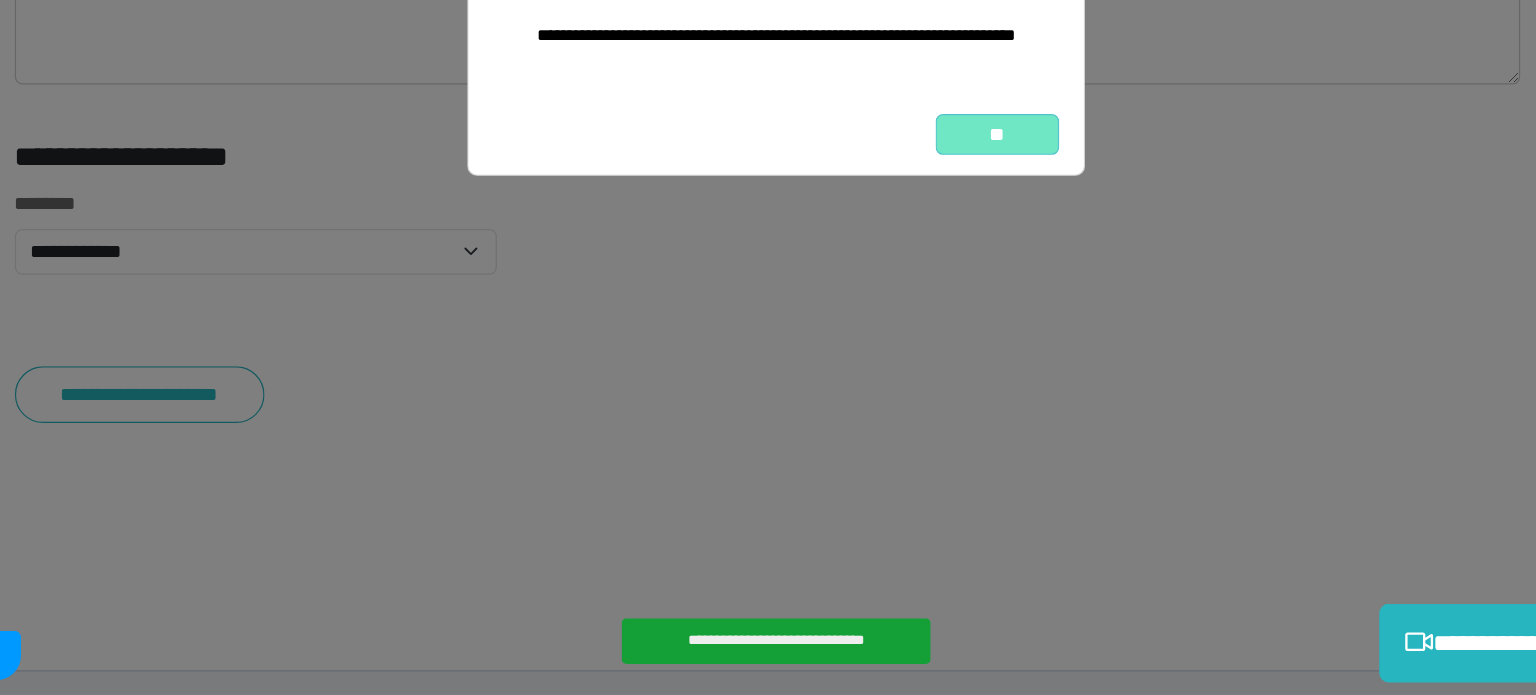 click on "**" at bounding box center [947, 242] 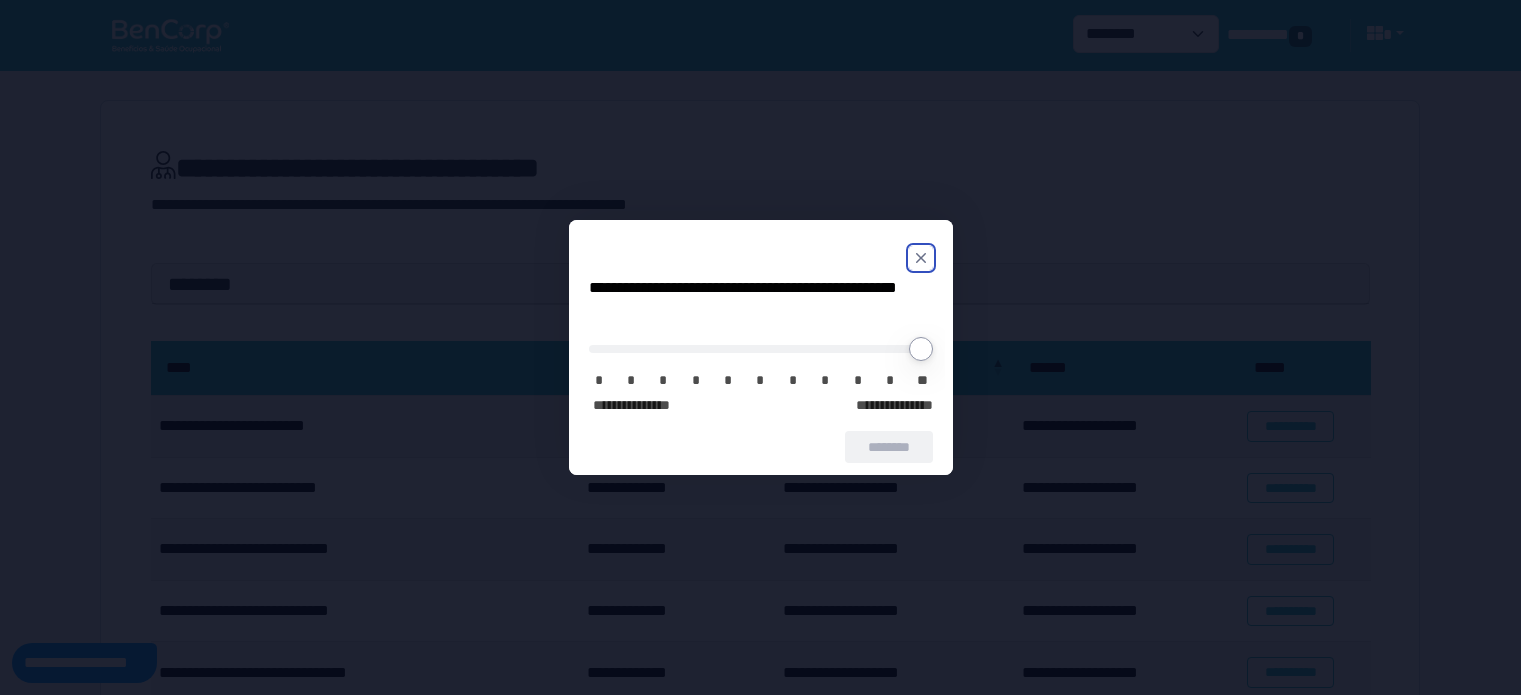 scroll, scrollTop: 0, scrollLeft: 0, axis: both 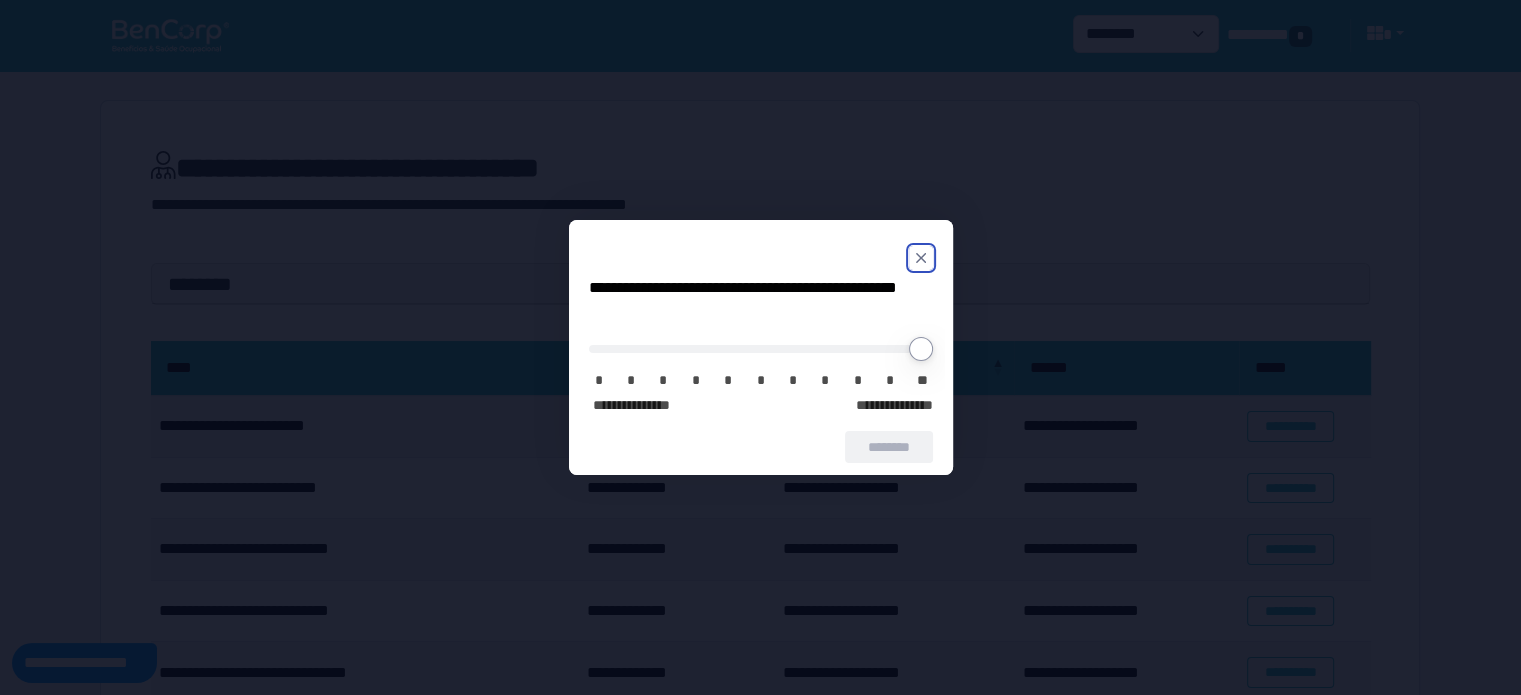 click 